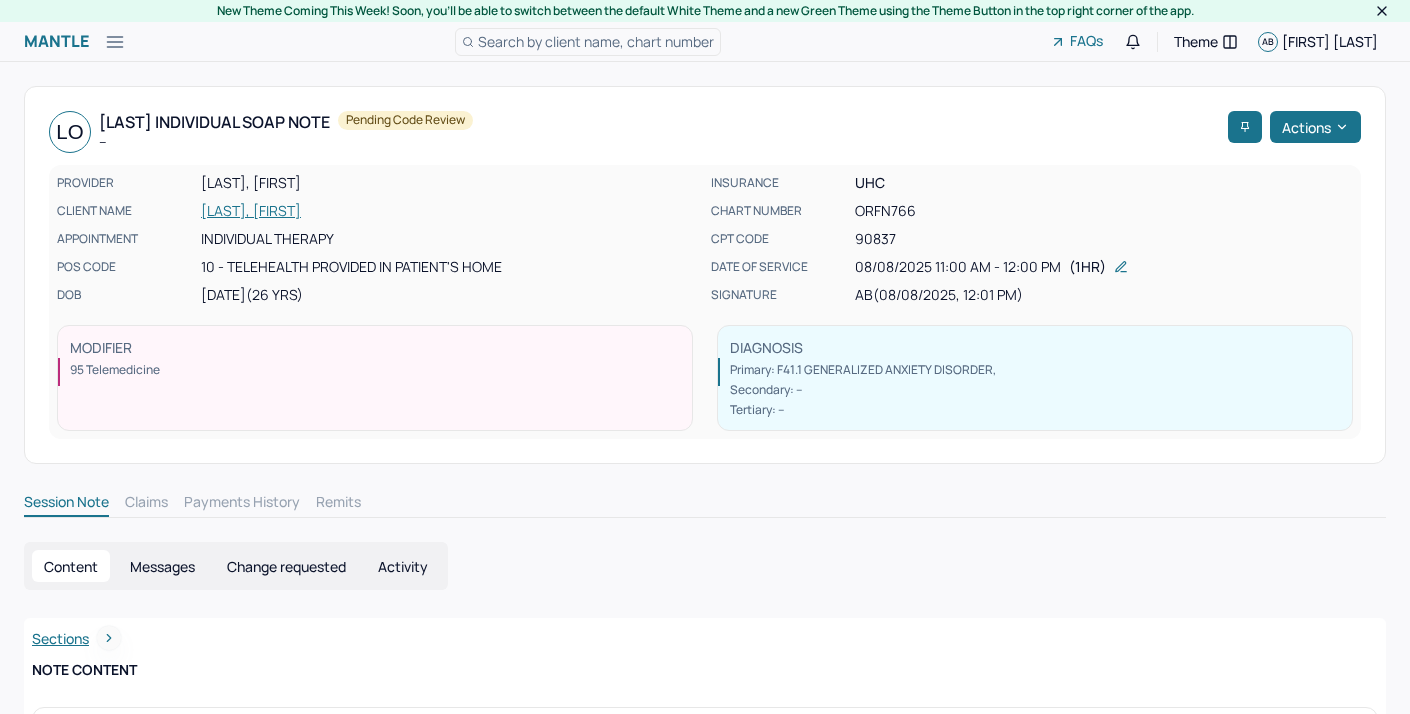 scroll, scrollTop: 0, scrollLeft: 0, axis: both 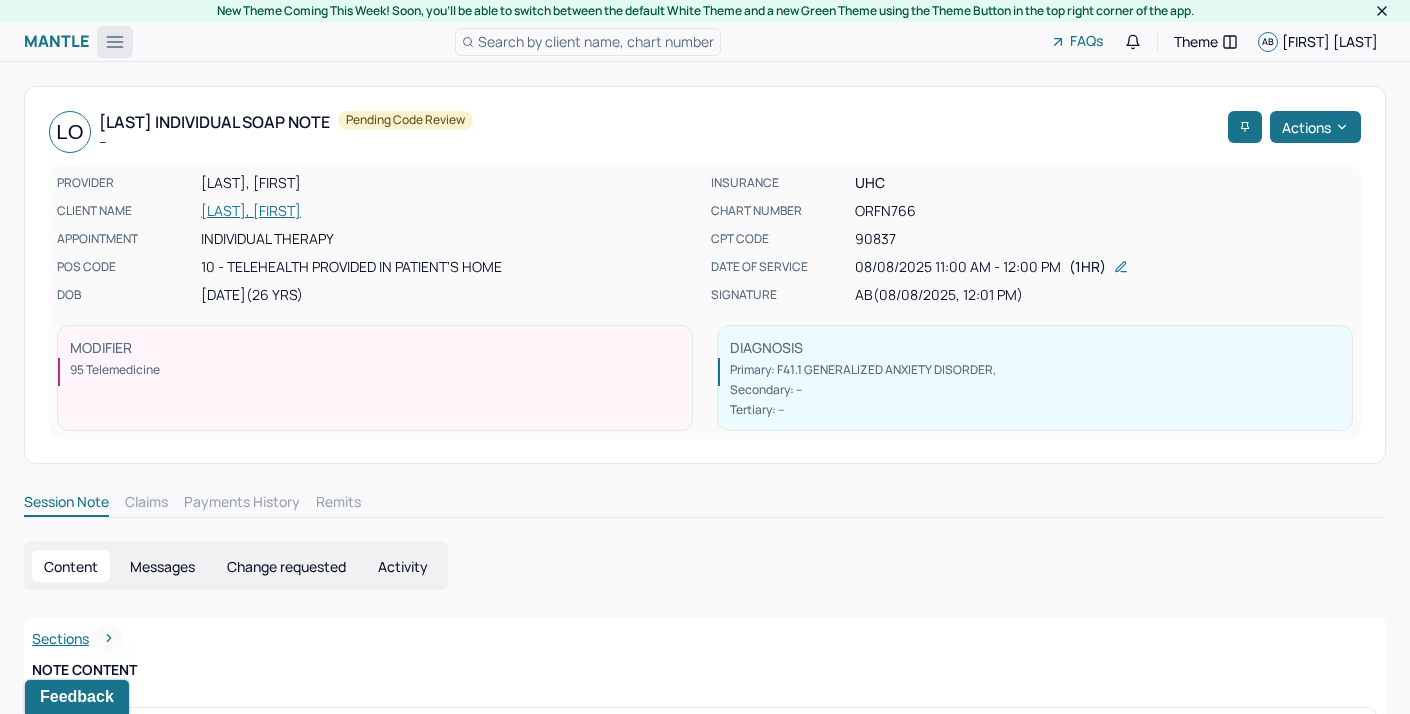 click 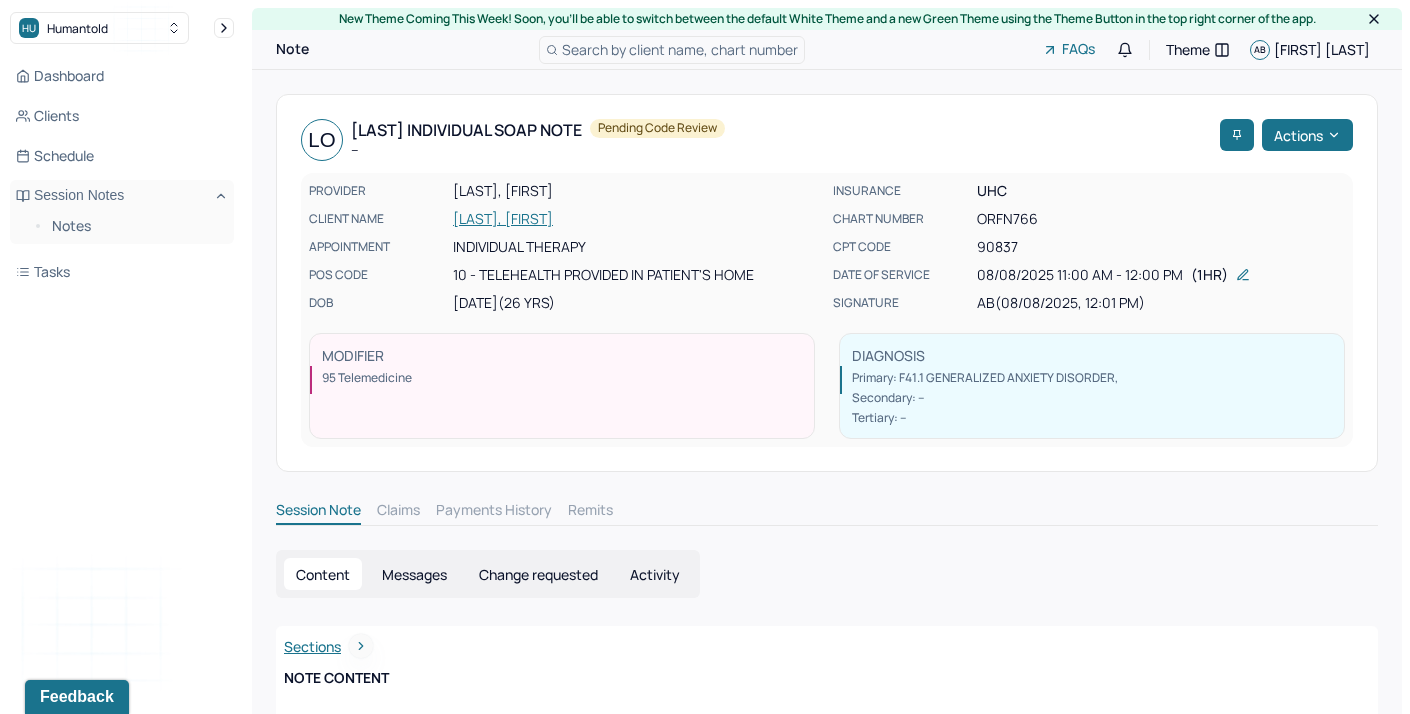 click on "Dashboard Clients Schedule Session Notes Notes Tasks" at bounding box center (122, 174) 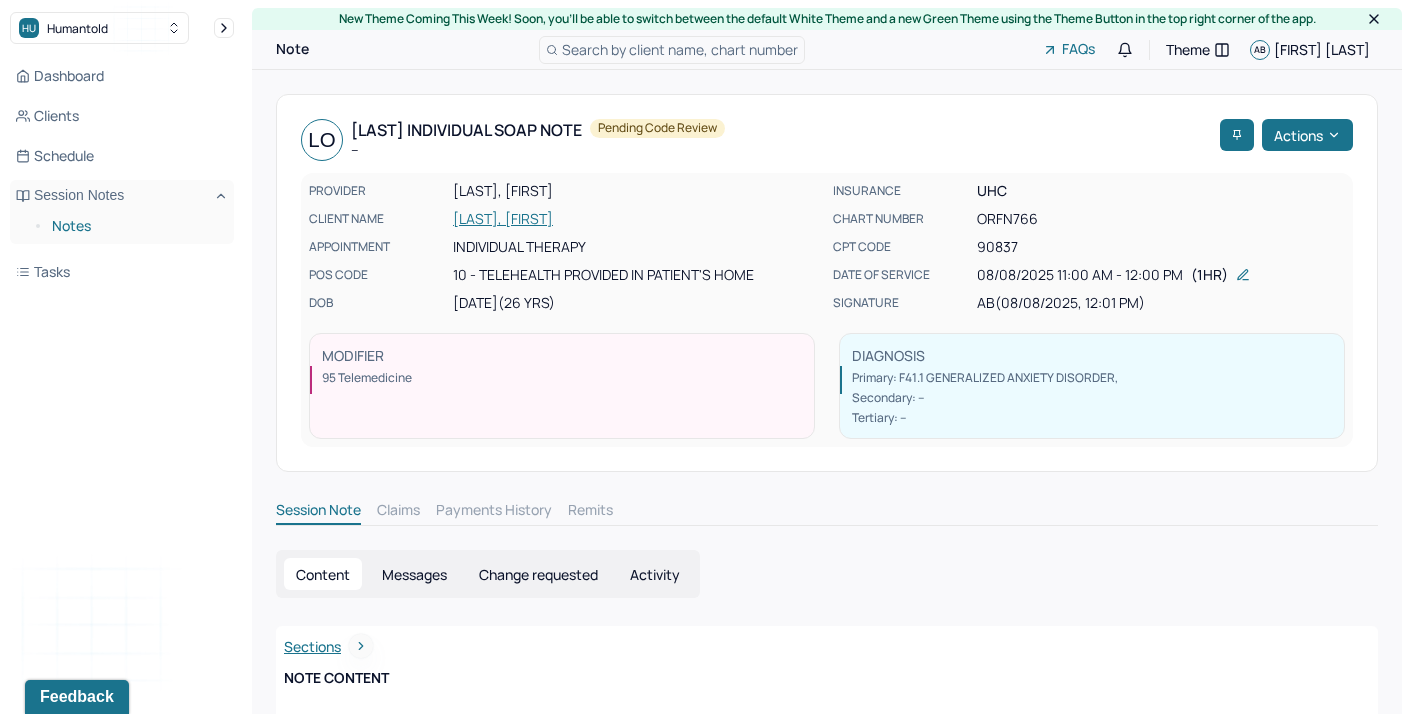 click on "Notes" at bounding box center (135, 226) 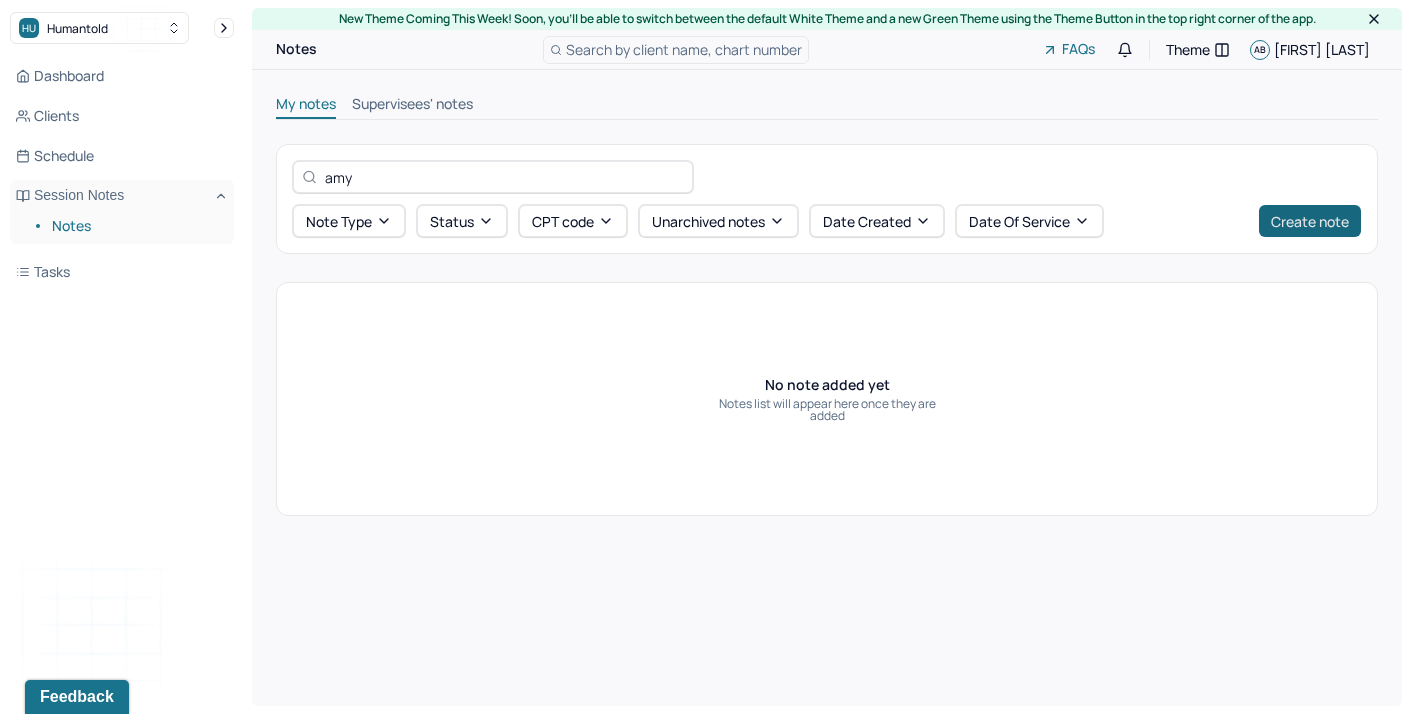 click on "Create note" at bounding box center [1310, 221] 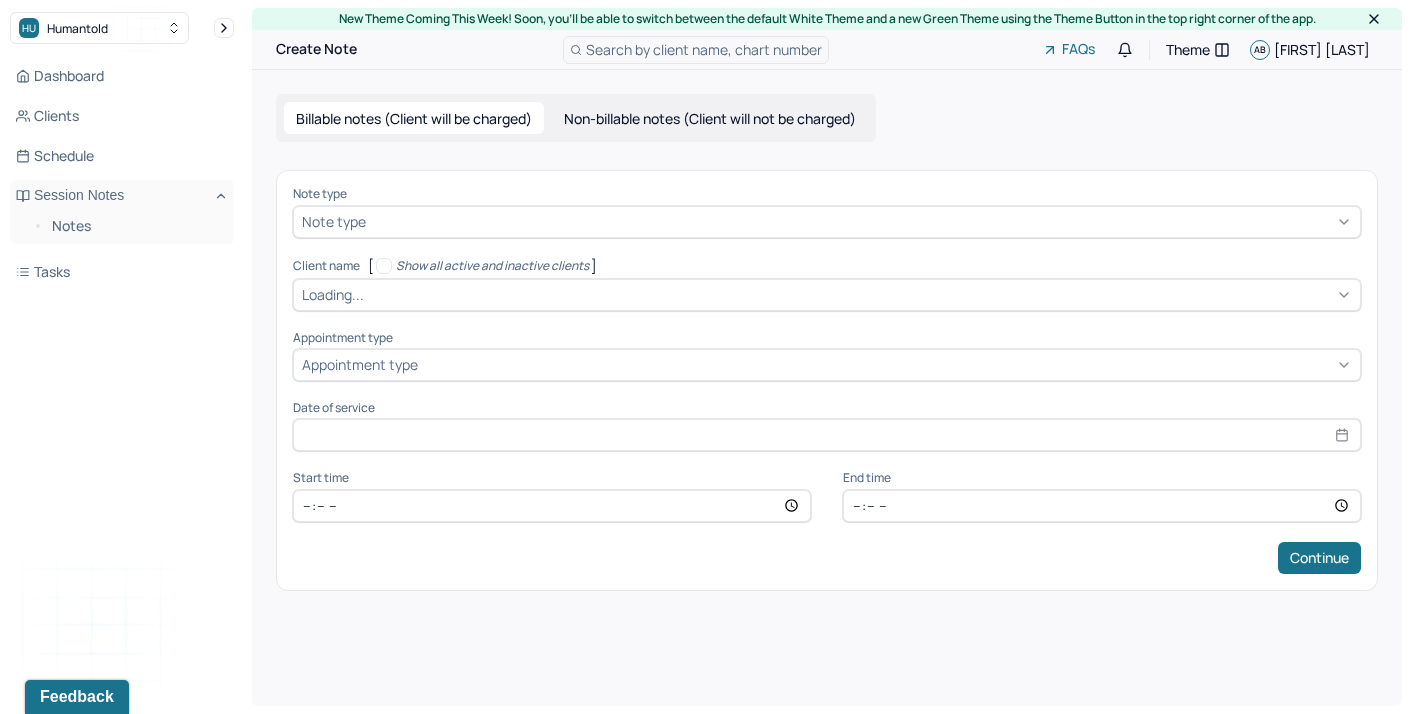 click at bounding box center [861, 221] 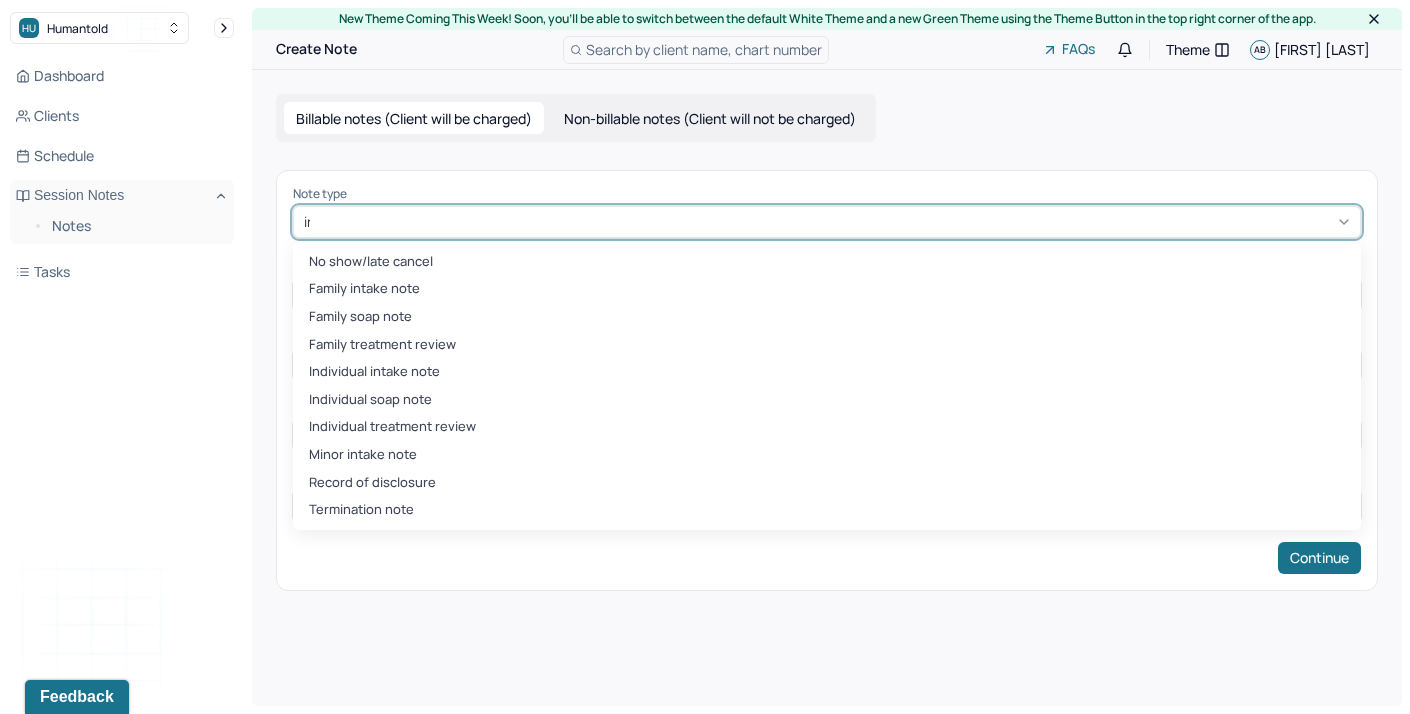 type on "indi" 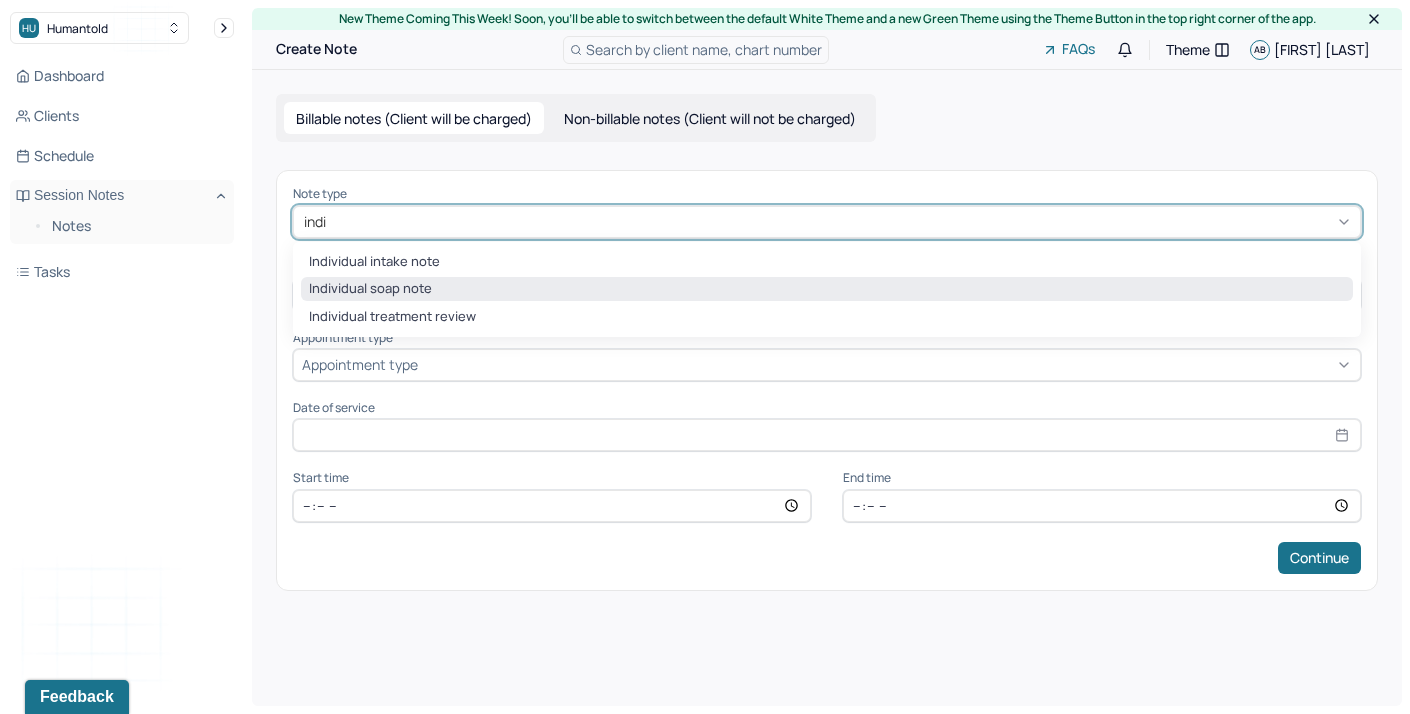 click on "Individual soap note" at bounding box center (827, 289) 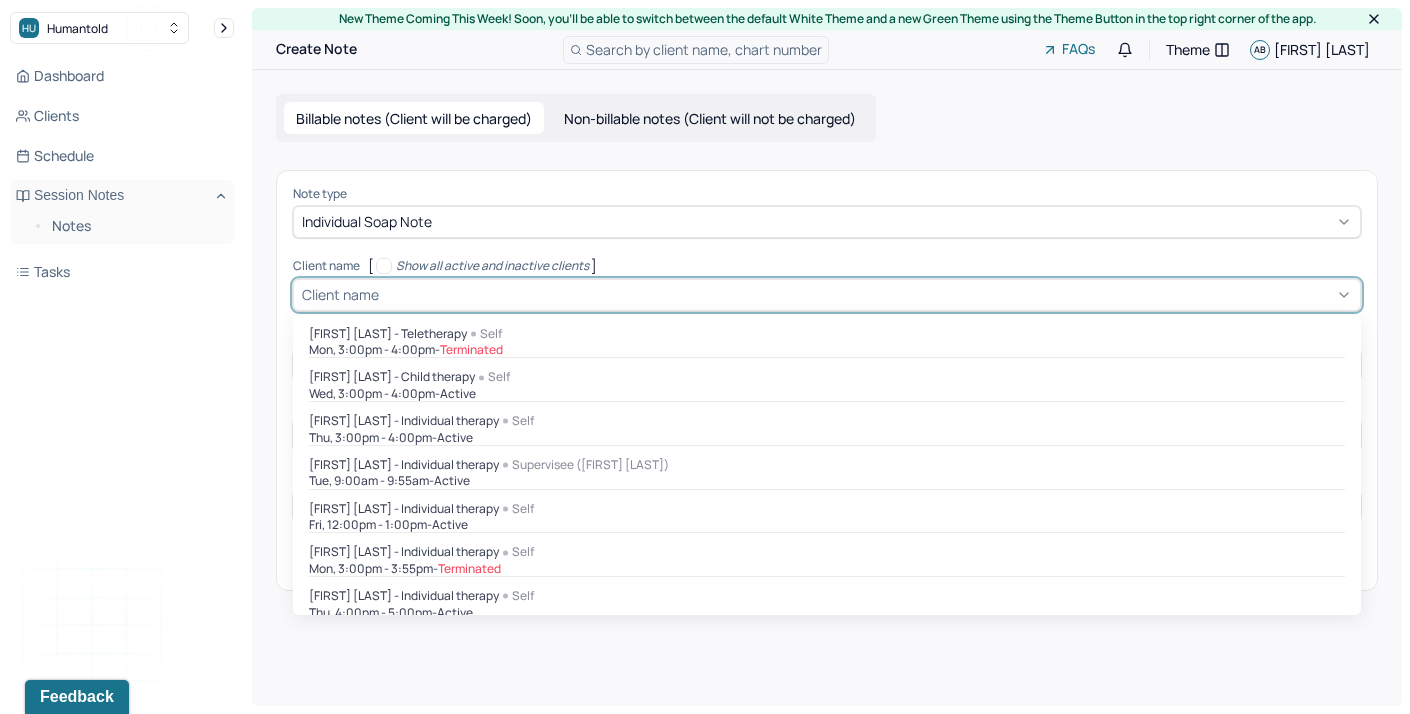 click at bounding box center [386, 294] 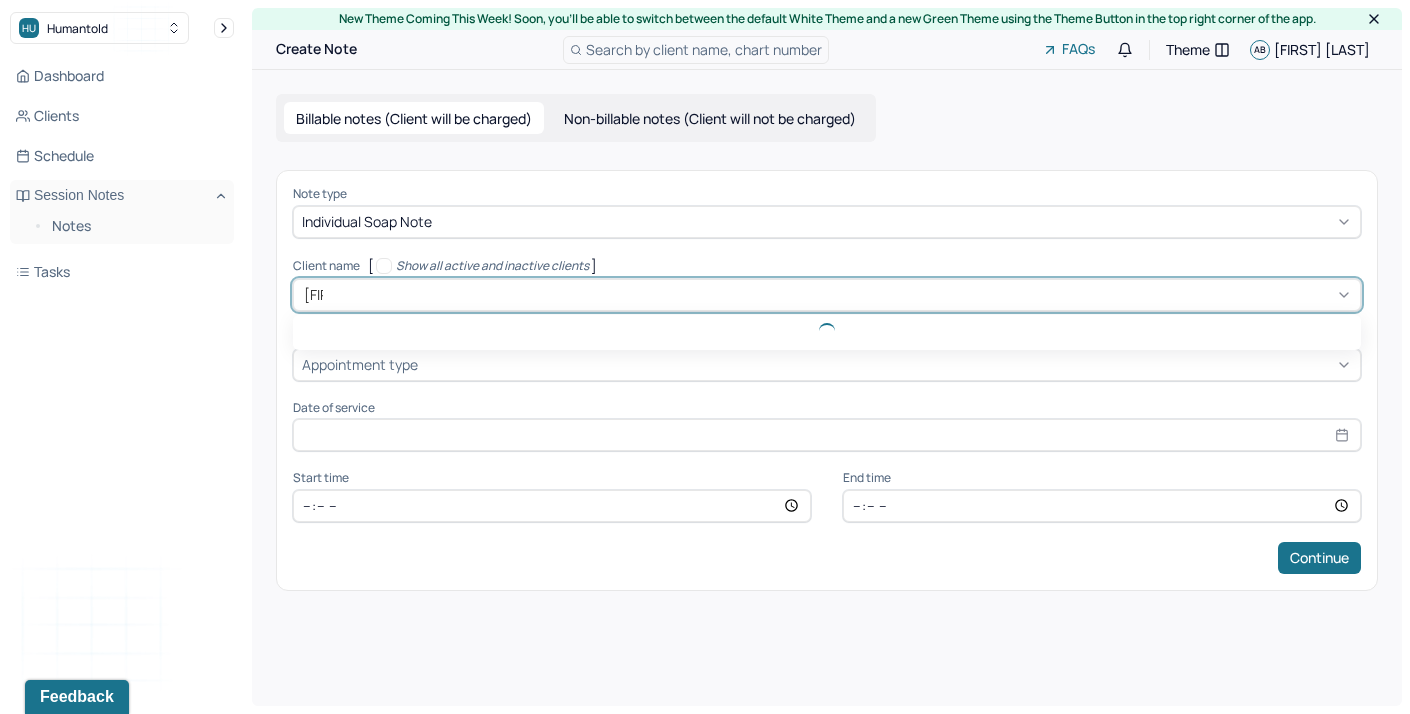 type on "[FIRST]" 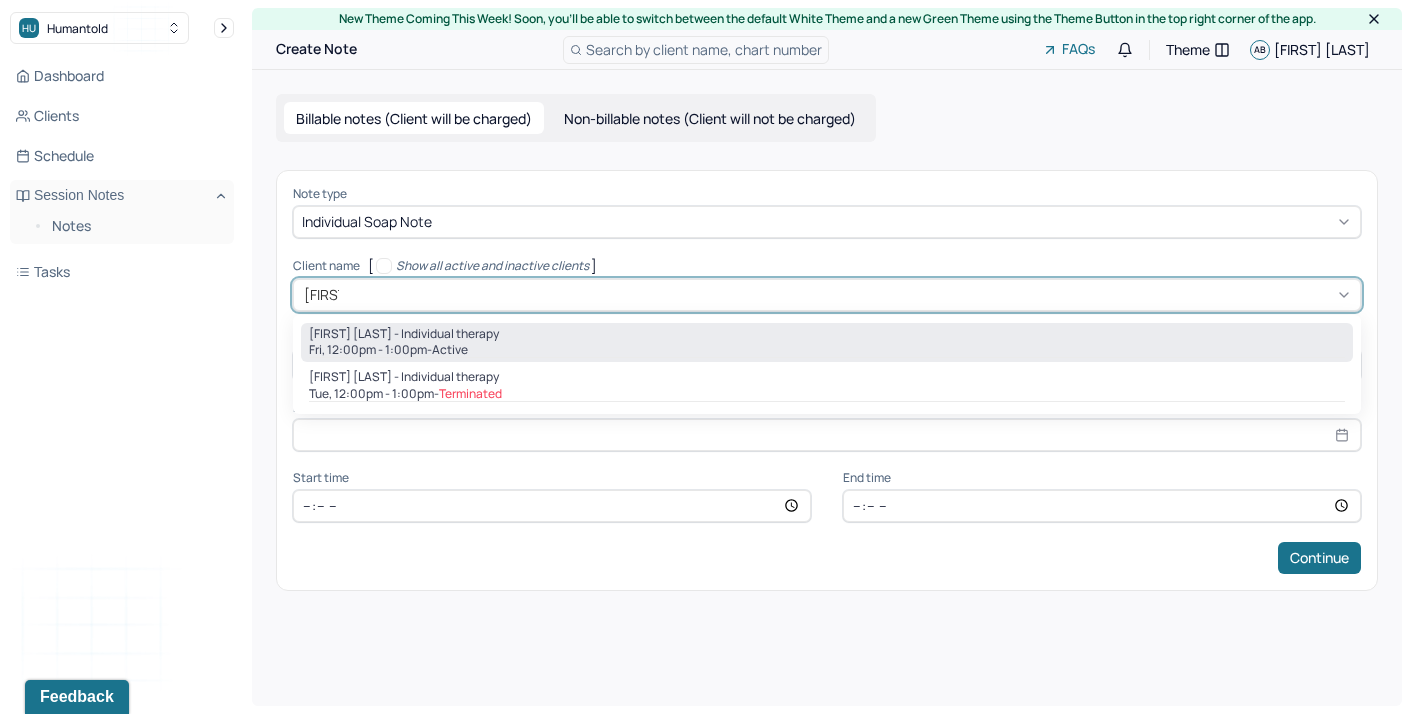 click on "[FIRST] [LAST] - Individual therapy" at bounding box center [404, 334] 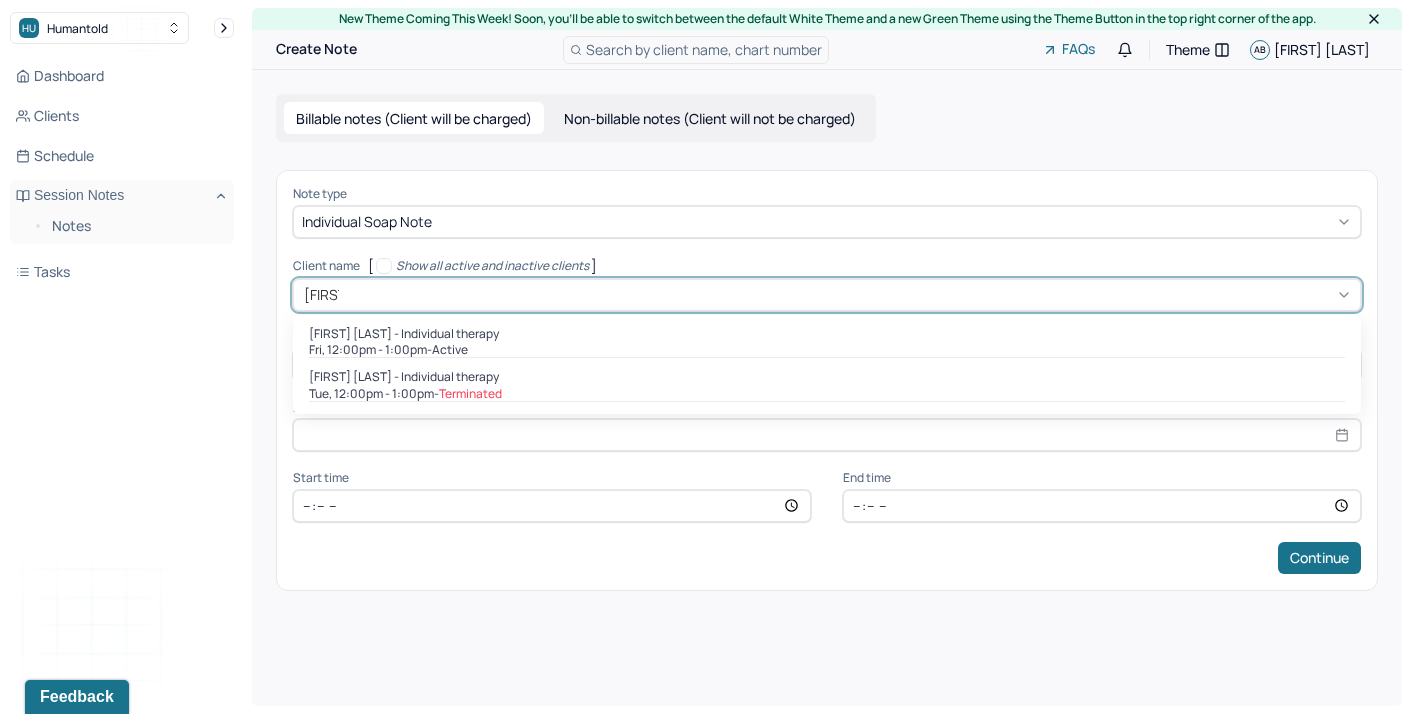 type 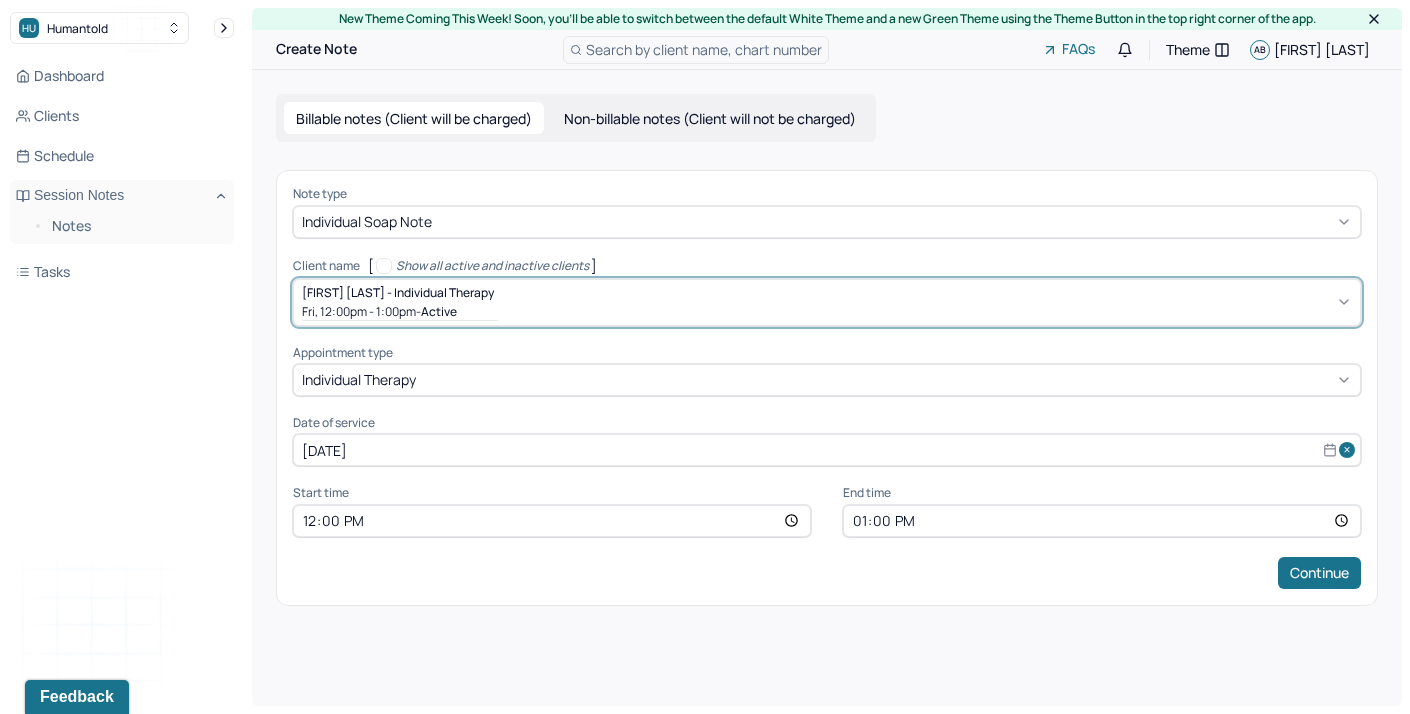 select on "7" 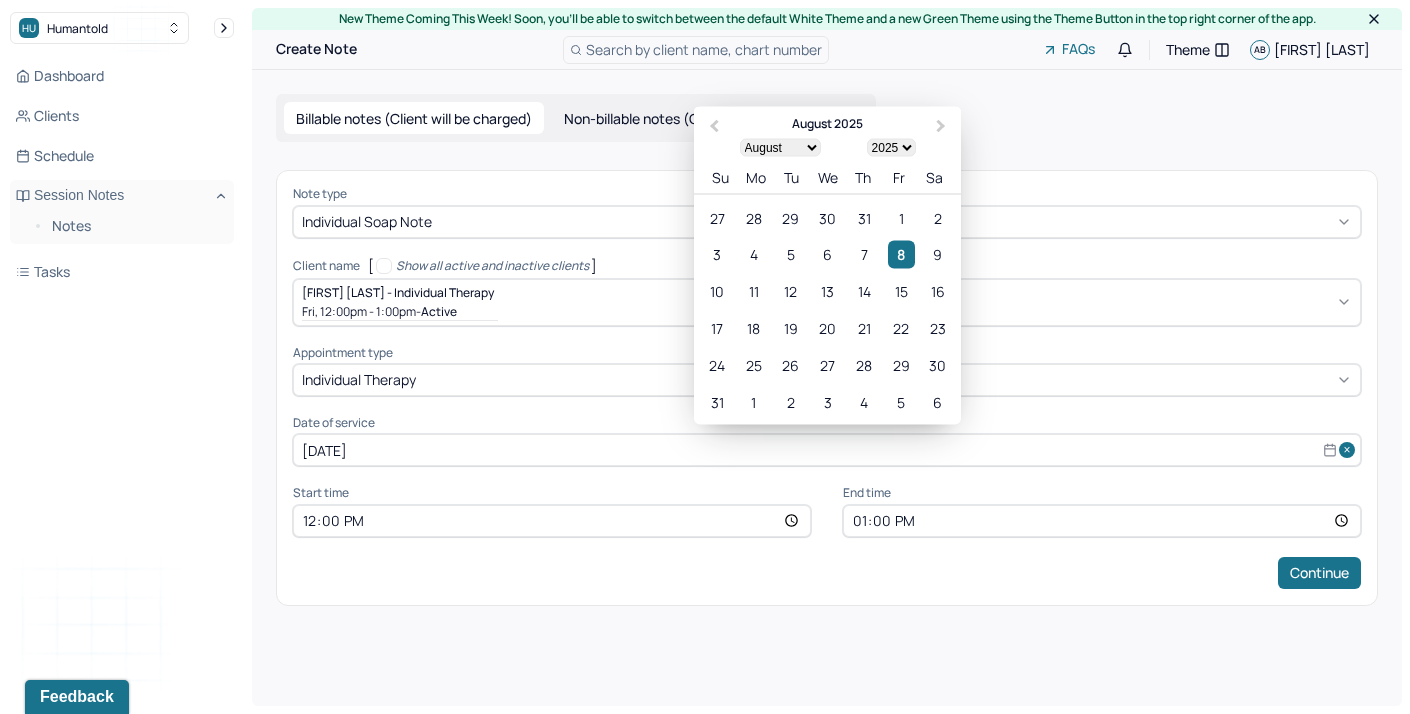 click on "[DATE]" at bounding box center (827, 450) 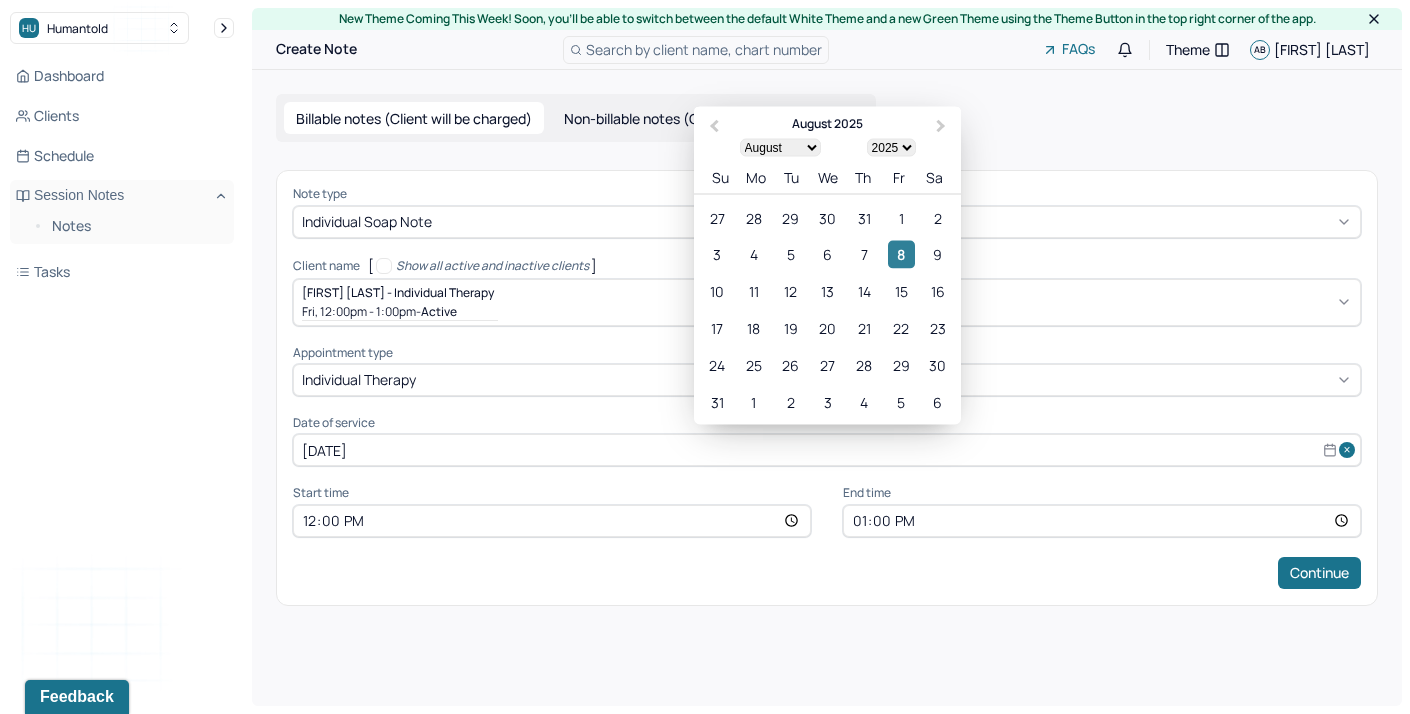 click on "8" at bounding box center [901, 254] 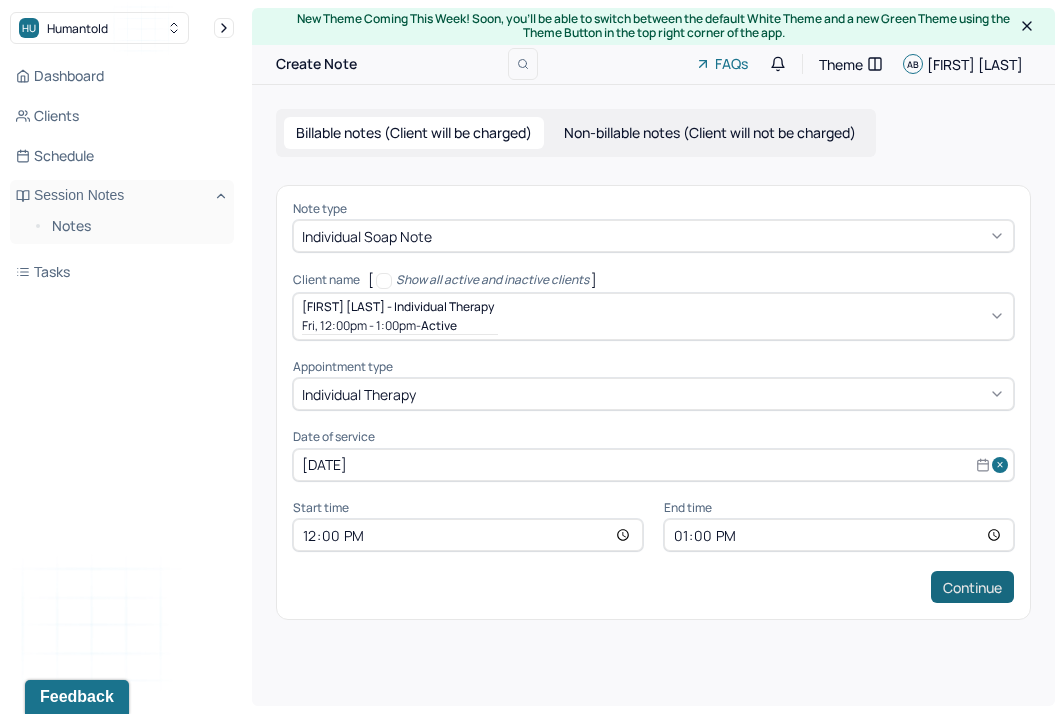 click on "Continue" at bounding box center [972, 587] 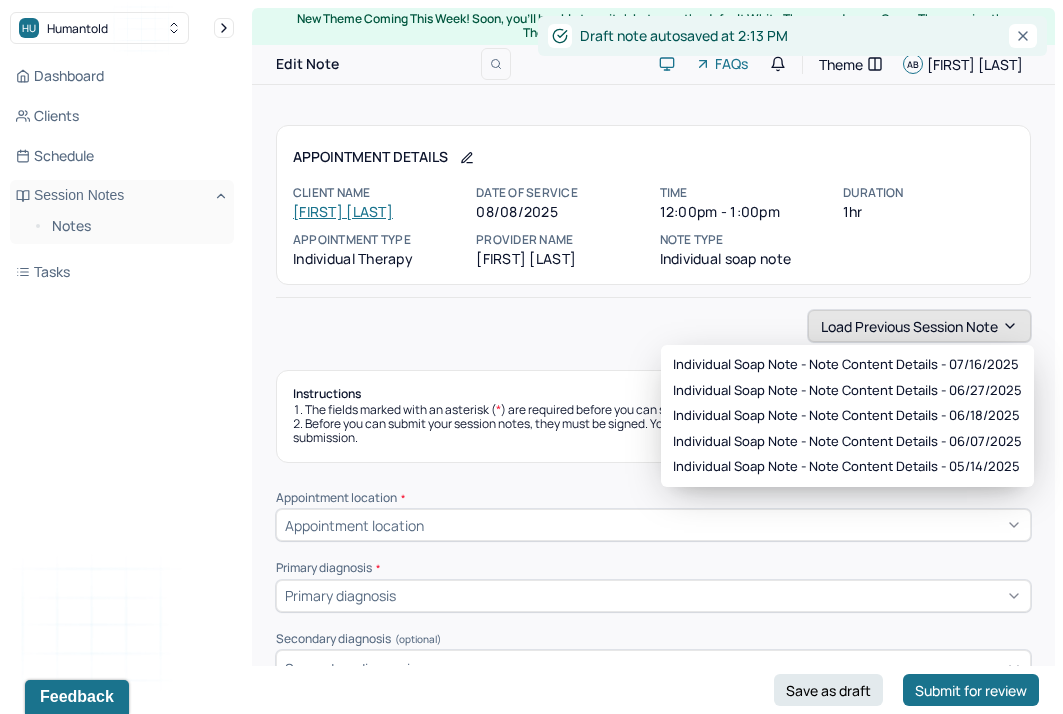 click on "Load previous session note" at bounding box center (919, 326) 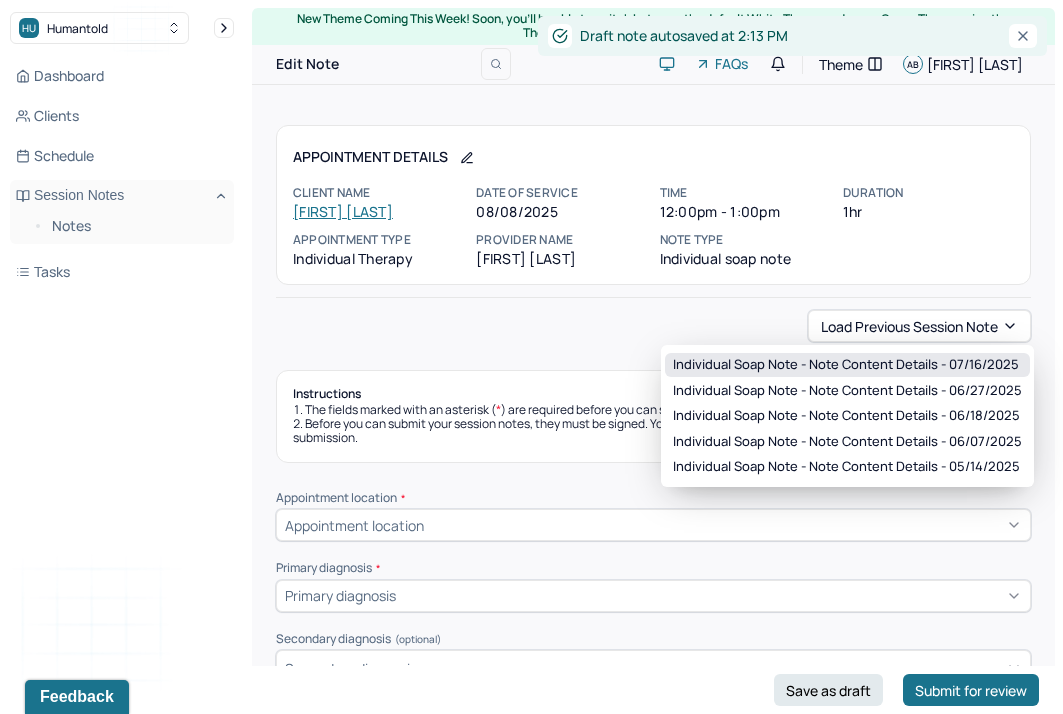click on "Individual soap note   - Note content Details -   07/16/2025" at bounding box center [846, 365] 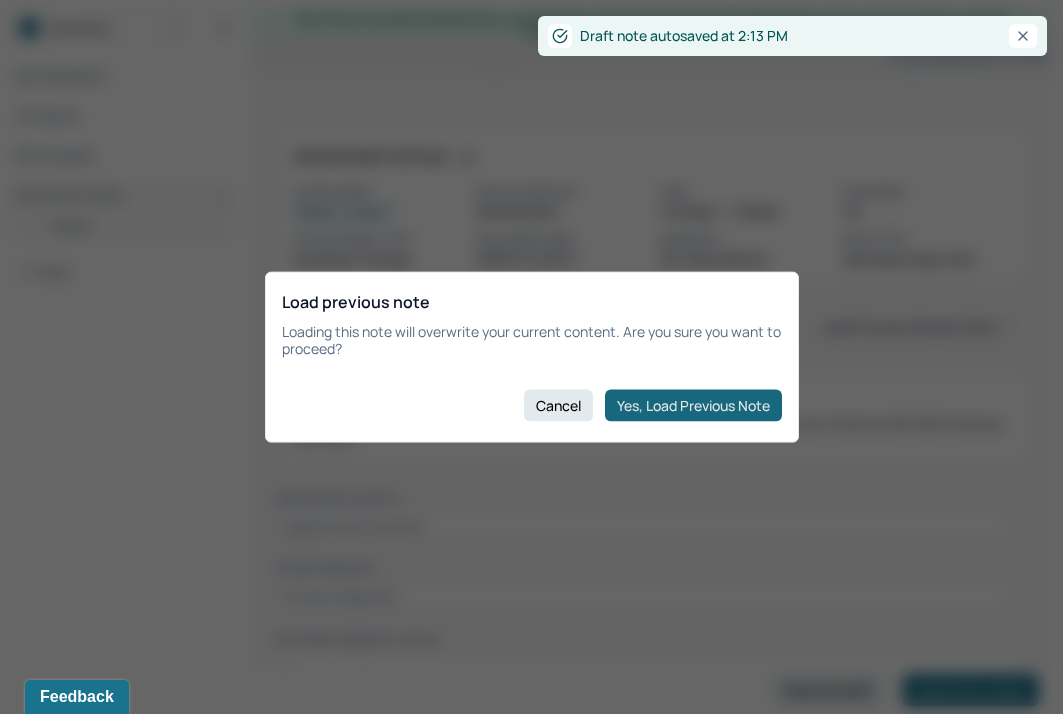 click on "Yes, Load Previous Note" at bounding box center [693, 405] 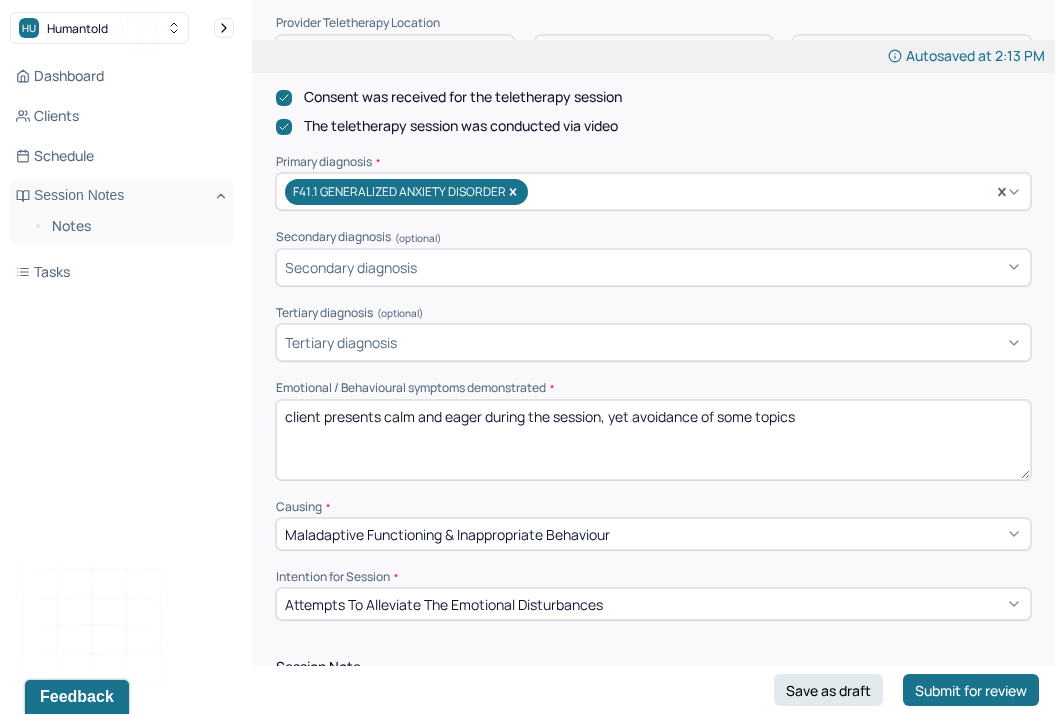 scroll, scrollTop: 646, scrollLeft: 0, axis: vertical 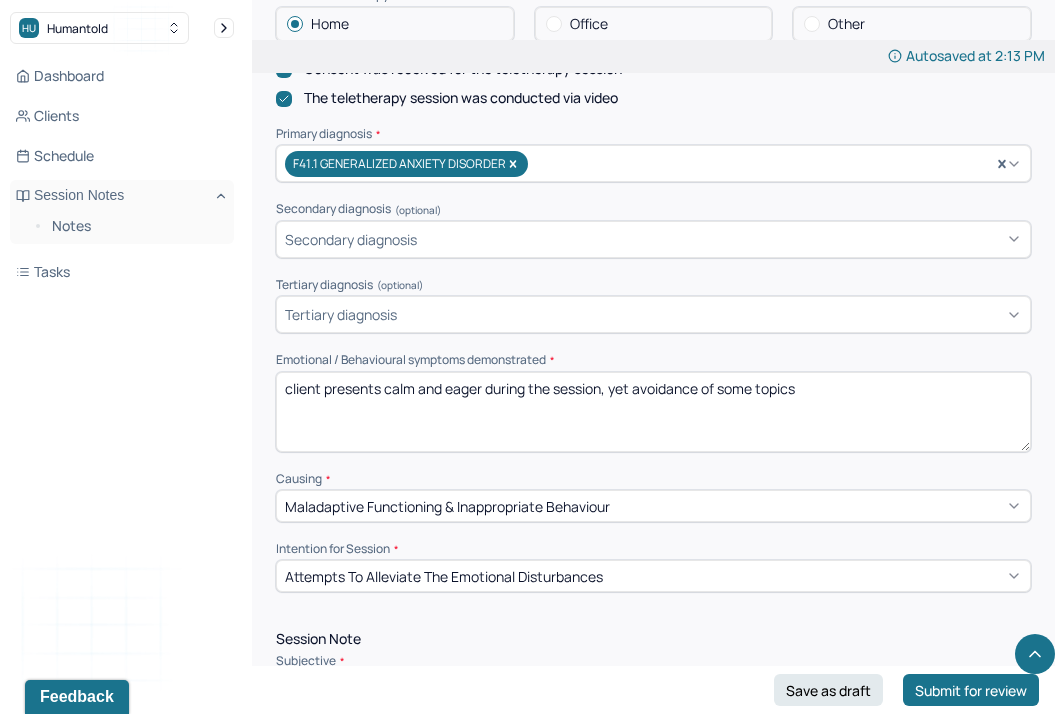 drag, startPoint x: 820, startPoint y: 385, endPoint x: 386, endPoint y: 379, distance: 434.04147 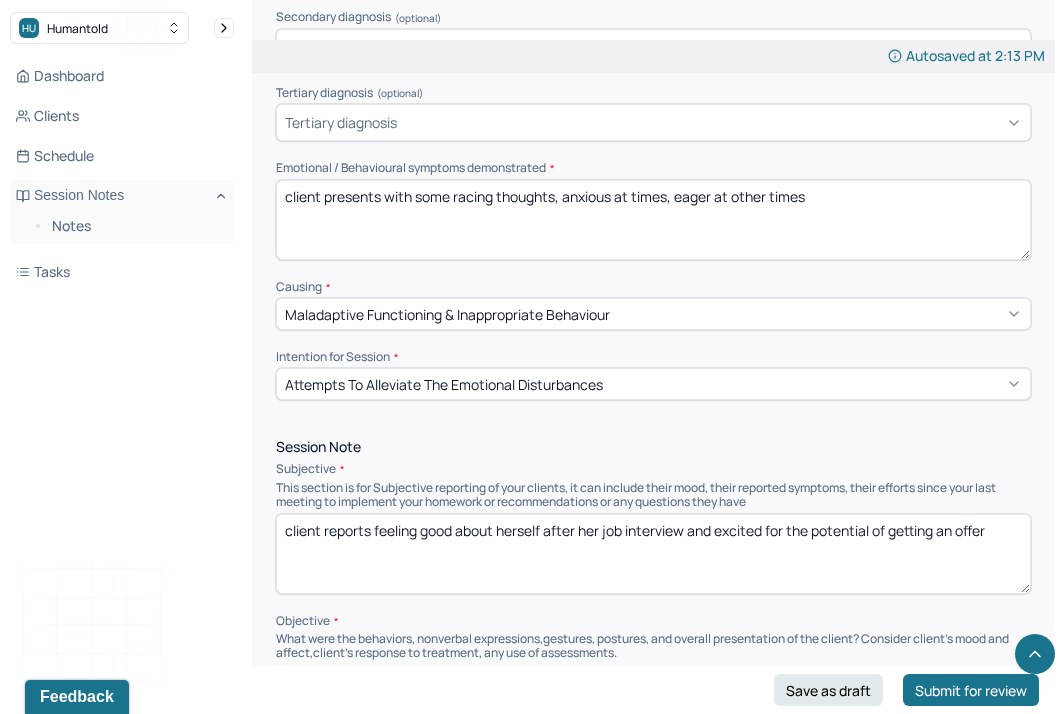 scroll, scrollTop: 844, scrollLeft: 0, axis: vertical 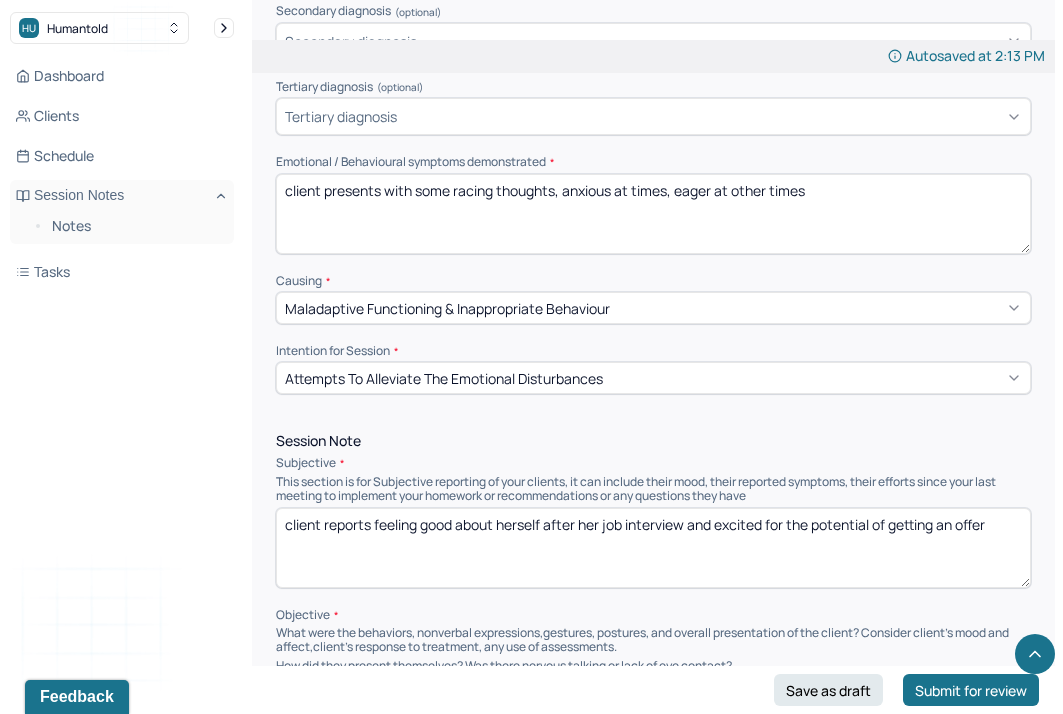 type on "client presents with some racing thoughts, anxious at times, eager at other times" 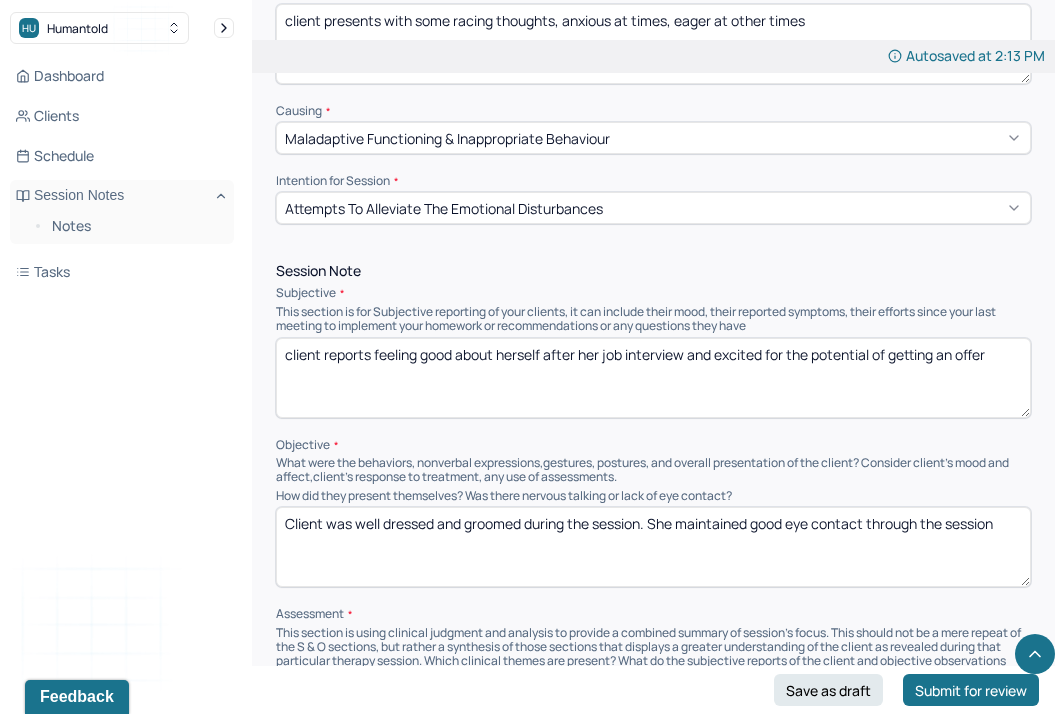 scroll, scrollTop: 1061, scrollLeft: 0, axis: vertical 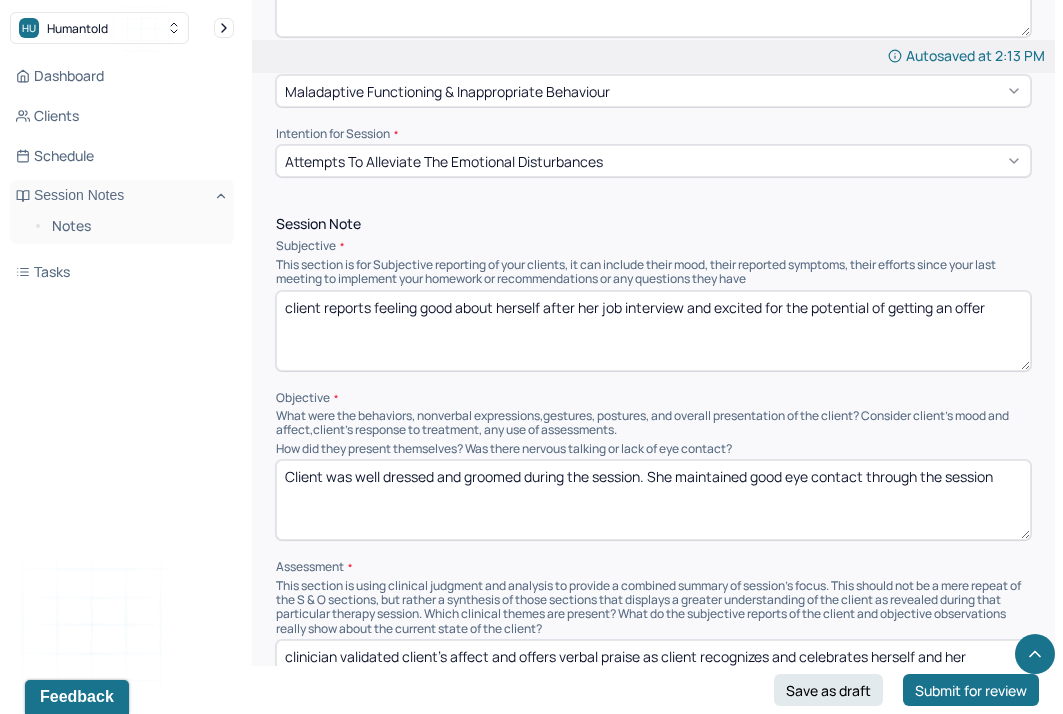 drag, startPoint x: 995, startPoint y: 307, endPoint x: 374, endPoint y: 303, distance: 621.0129 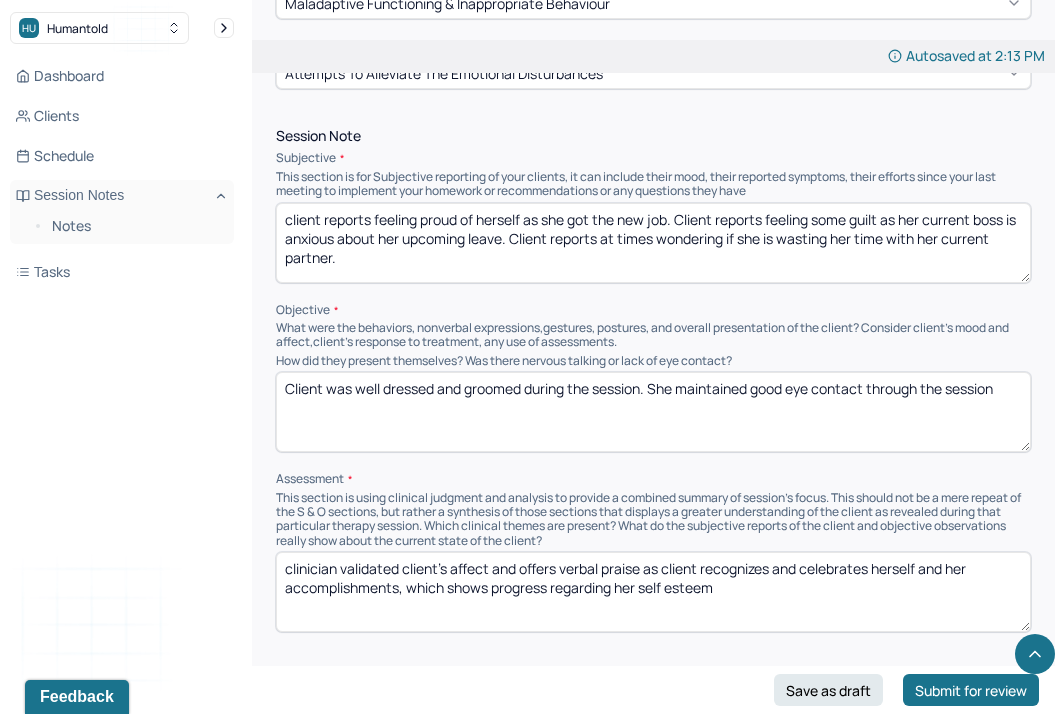 scroll, scrollTop: 1153, scrollLeft: 0, axis: vertical 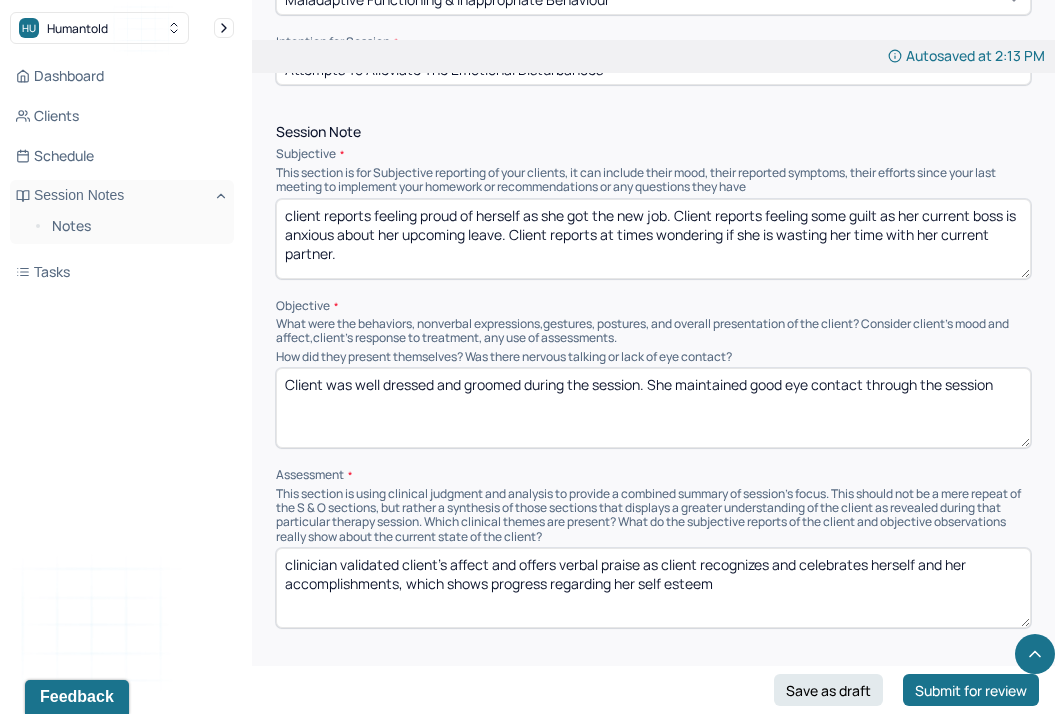 type on "client reports feeling proud of herself as she got the new job. Client reports feeling some guilt as her current boss is anxious about her upcoming leave. Client reports at times wondering if she is wasting her time with her current partner." 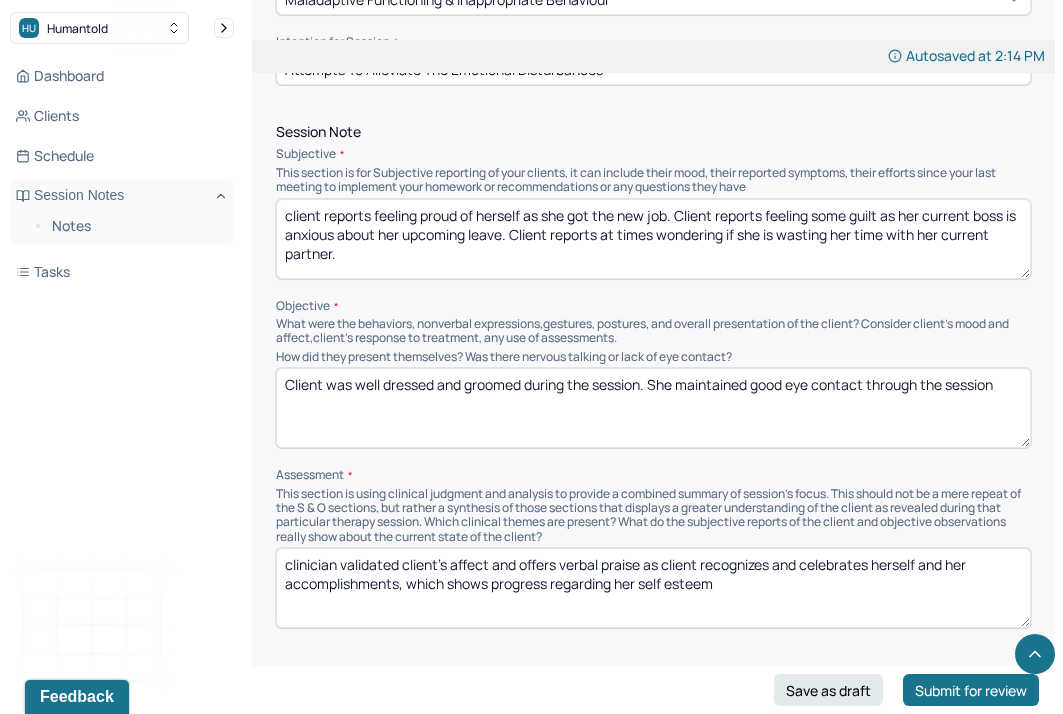 drag, startPoint x: 1004, startPoint y: 384, endPoint x: 338, endPoint y: 378, distance: 666.02704 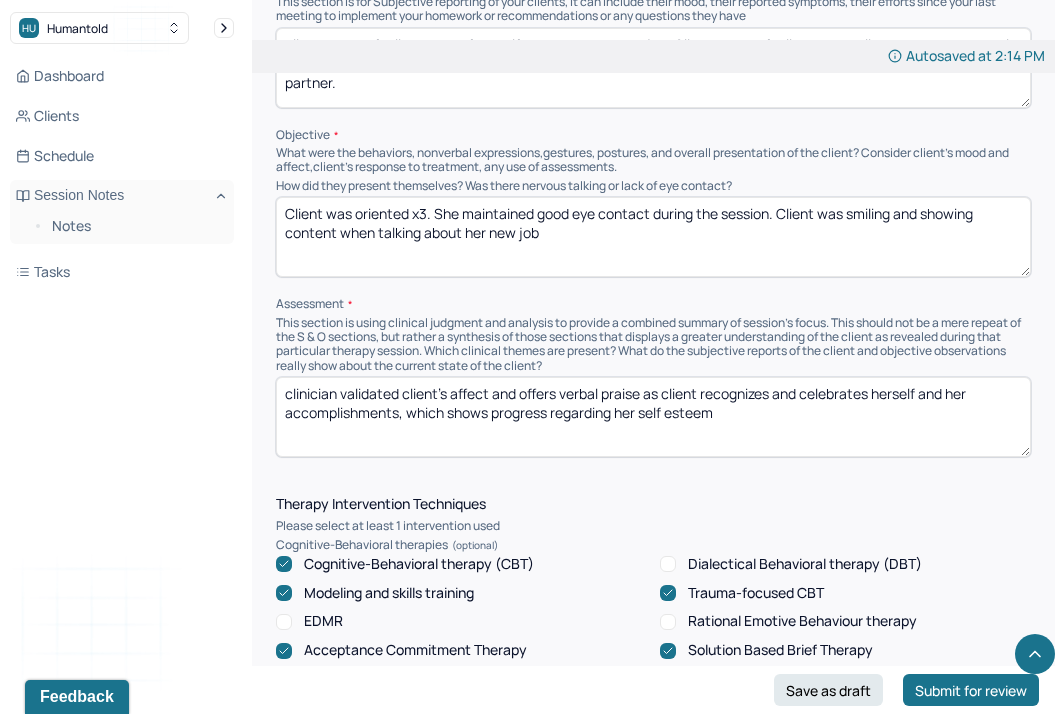 scroll, scrollTop: 1344, scrollLeft: 0, axis: vertical 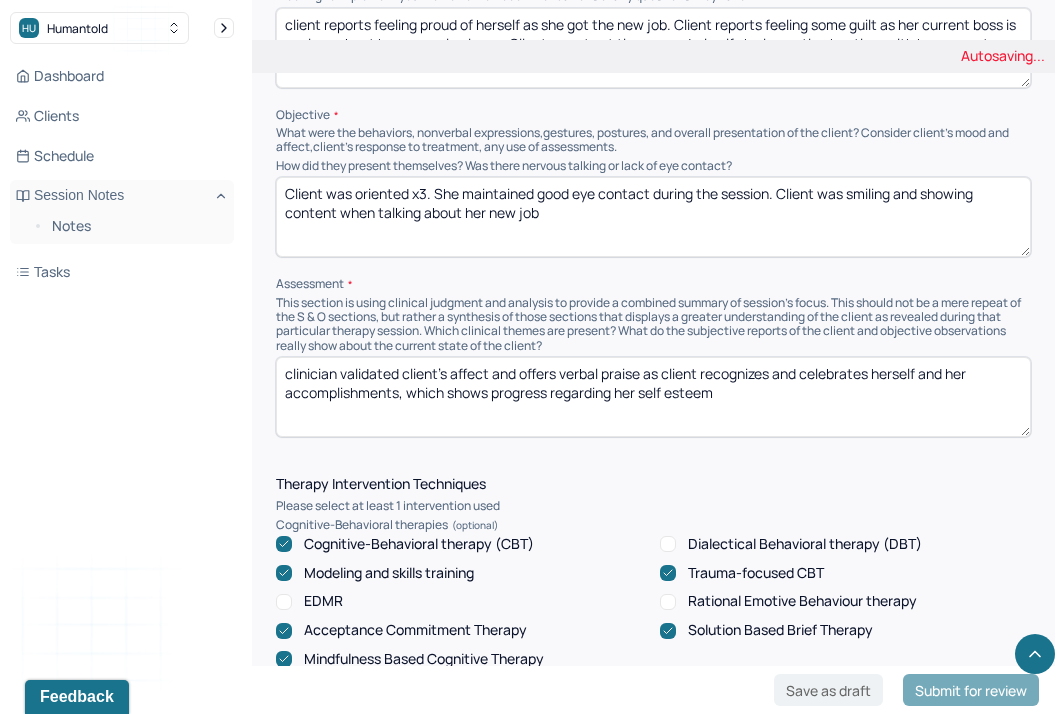 type on "Client was oriented x3. She maintained good eye contact during the session. Client was smiling and showing content when talking about her new job" 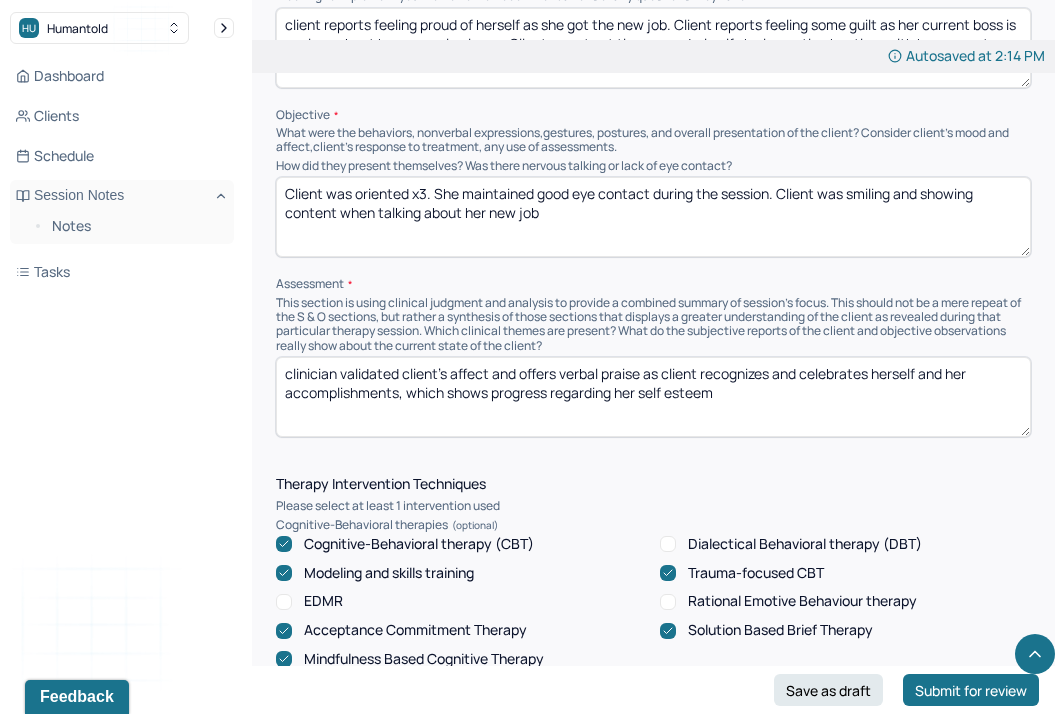 drag, startPoint x: 772, startPoint y: 382, endPoint x: 646, endPoint y: 367, distance: 126.88972 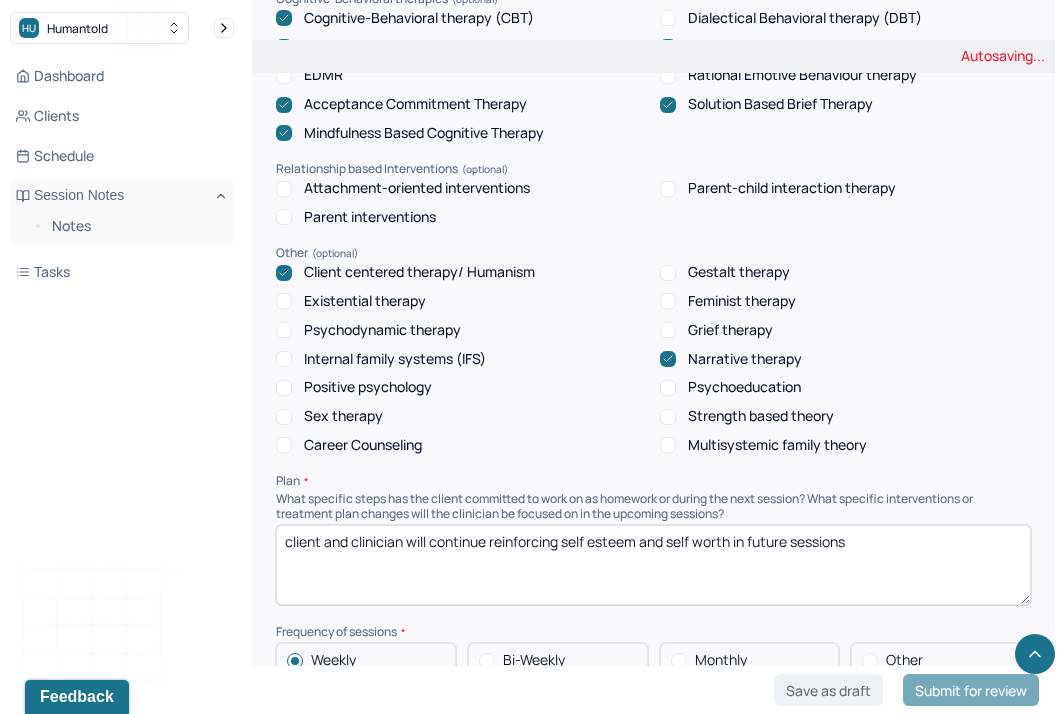 scroll, scrollTop: 1981, scrollLeft: 0, axis: vertical 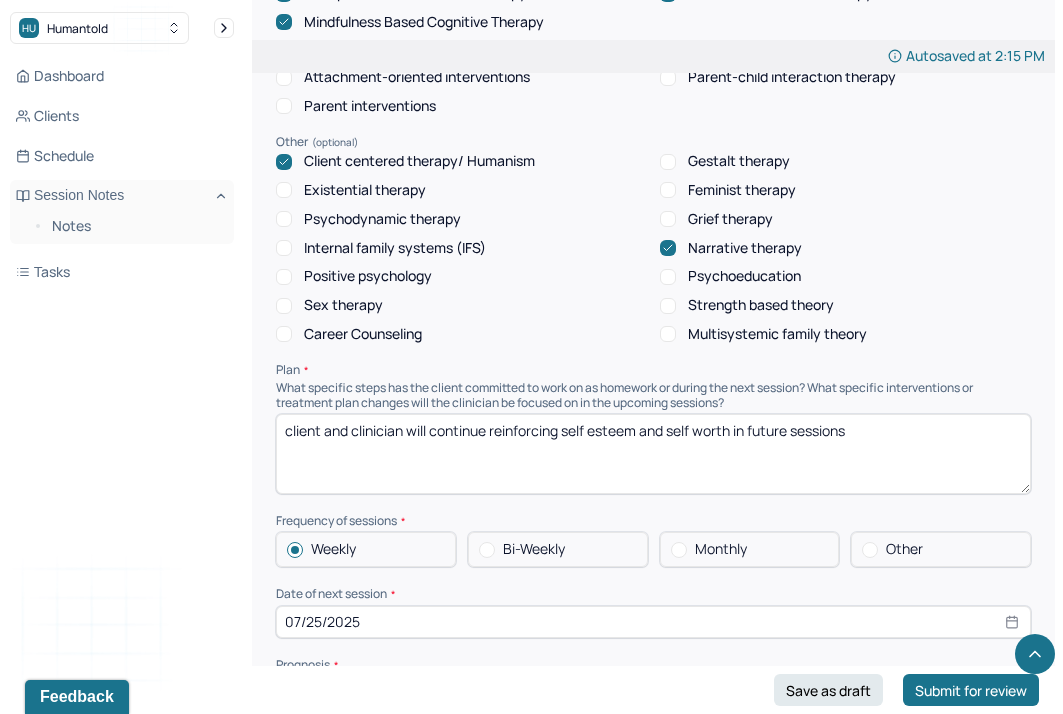 type on "clinician validated client's affect and offers verbal praise for client's accomplishments. Client and clinician explore how this win impacts her self esteem and self confidence in a positive way" 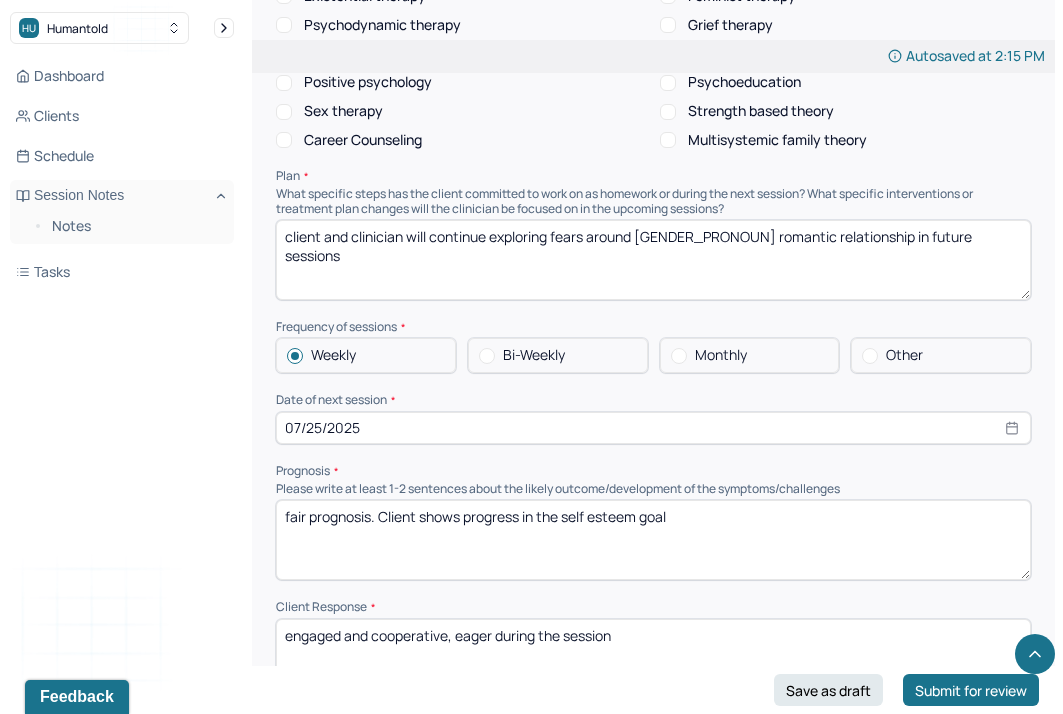 scroll, scrollTop: 2179, scrollLeft: 0, axis: vertical 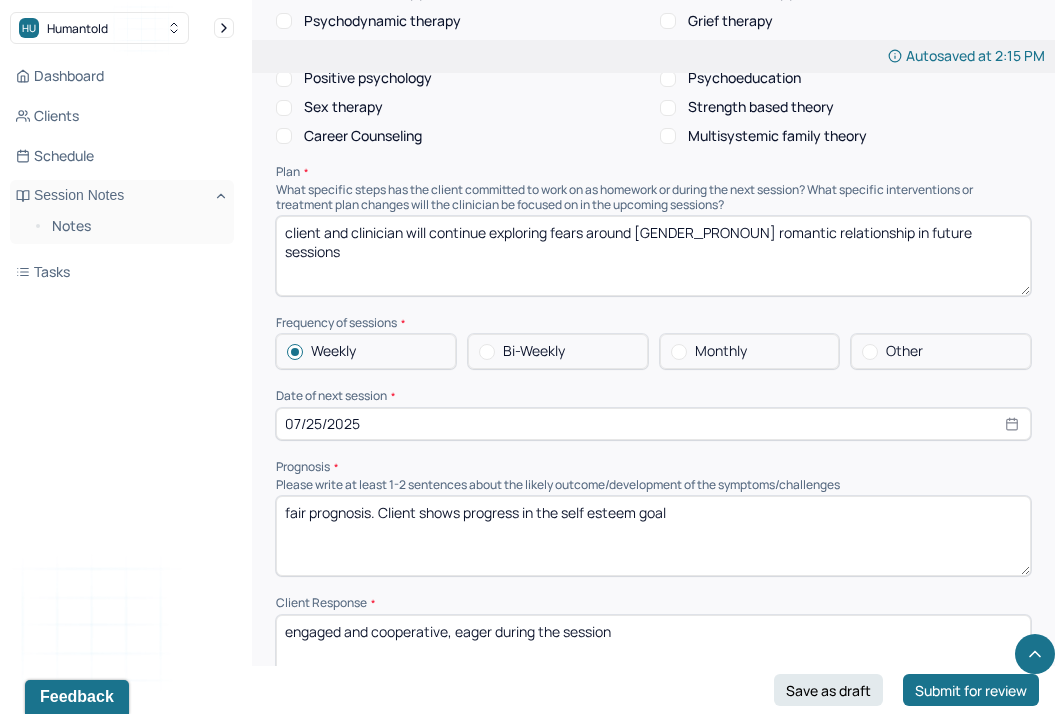 type on "client and clinician will continue exploring fears around [GENDER_PRONOUN] romantic relationship in future sessions" 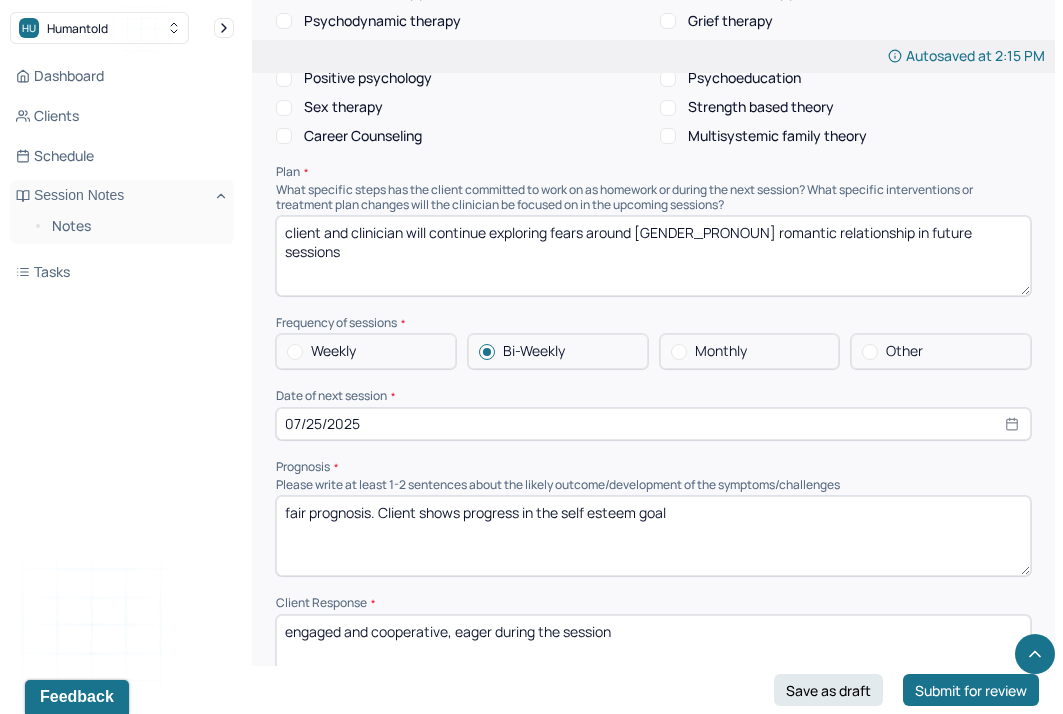 click on "07/25/2025" at bounding box center [653, 424] 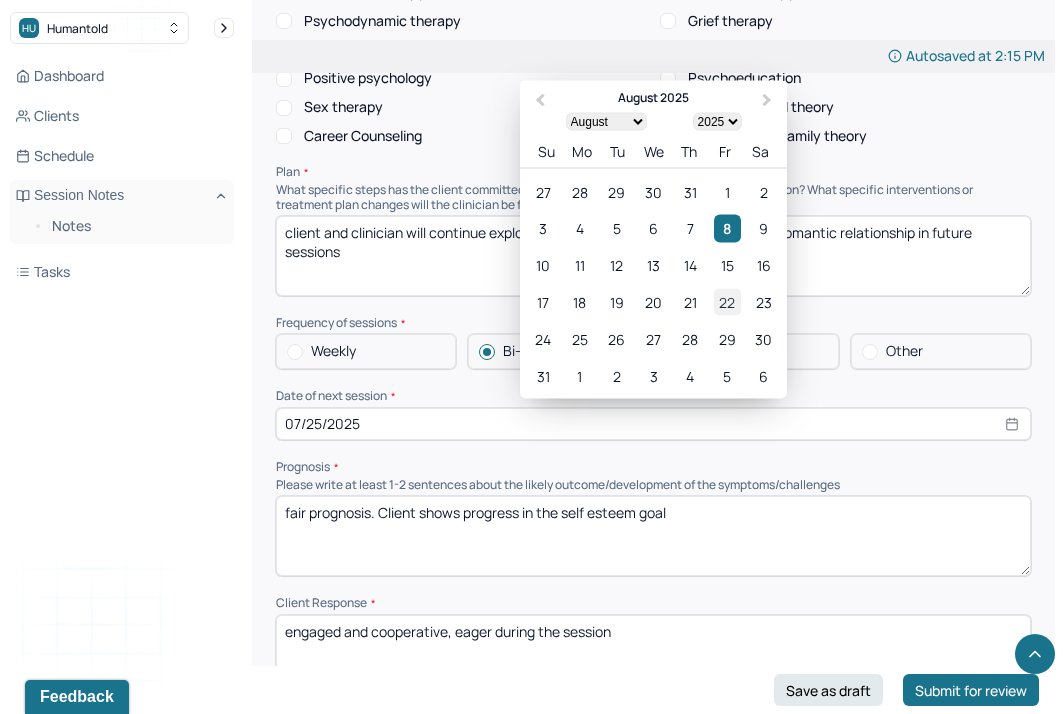 click on "22" at bounding box center [727, 301] 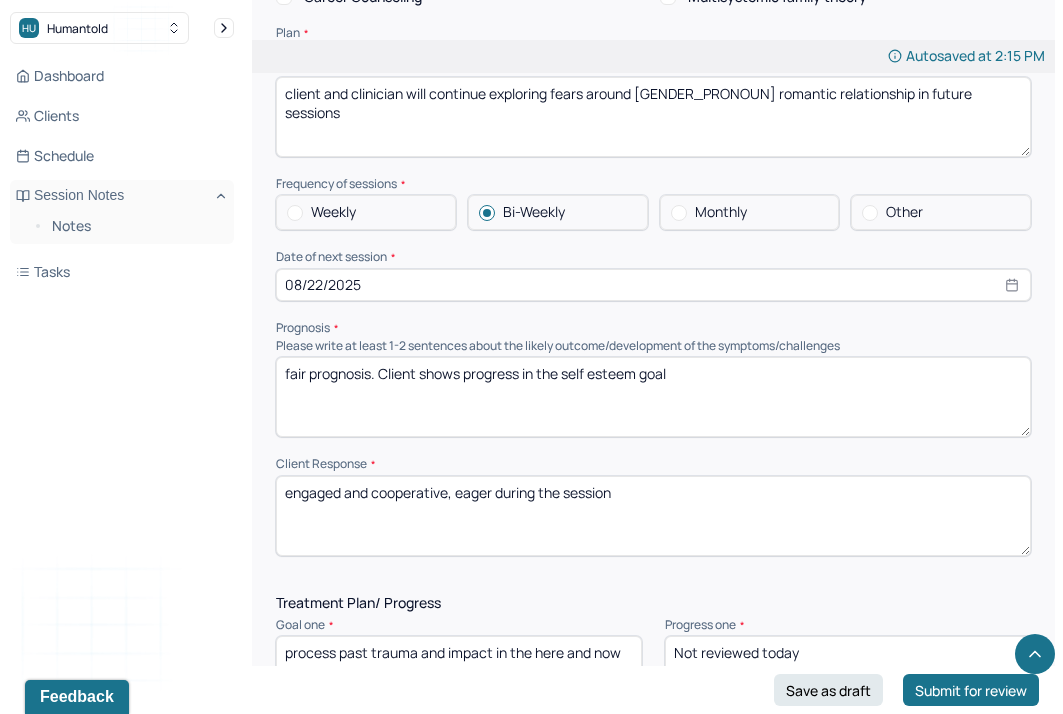 scroll, scrollTop: 2331, scrollLeft: 0, axis: vertical 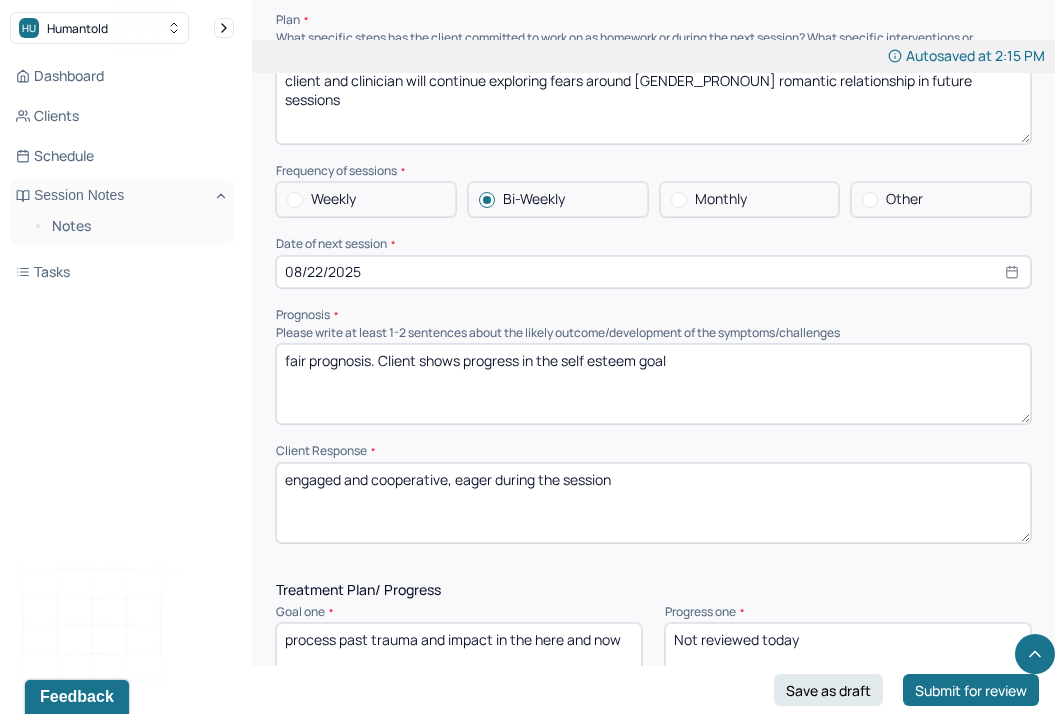 drag, startPoint x: 692, startPoint y: 367, endPoint x: 275, endPoint y: 342, distance: 417.74872 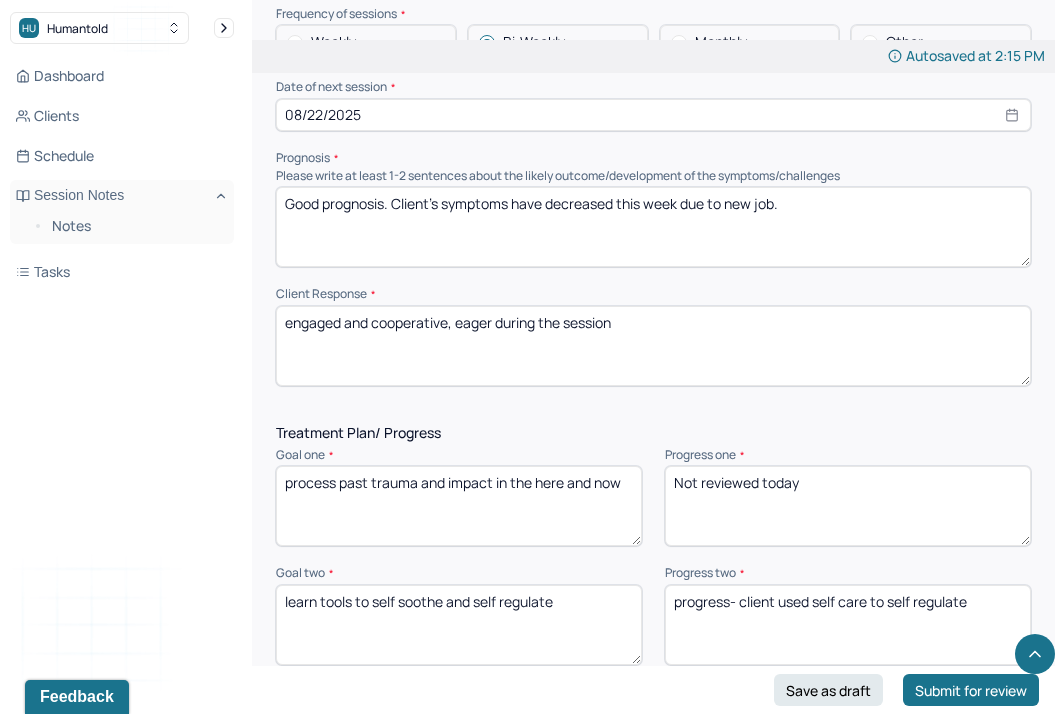 scroll, scrollTop: 2519, scrollLeft: 0, axis: vertical 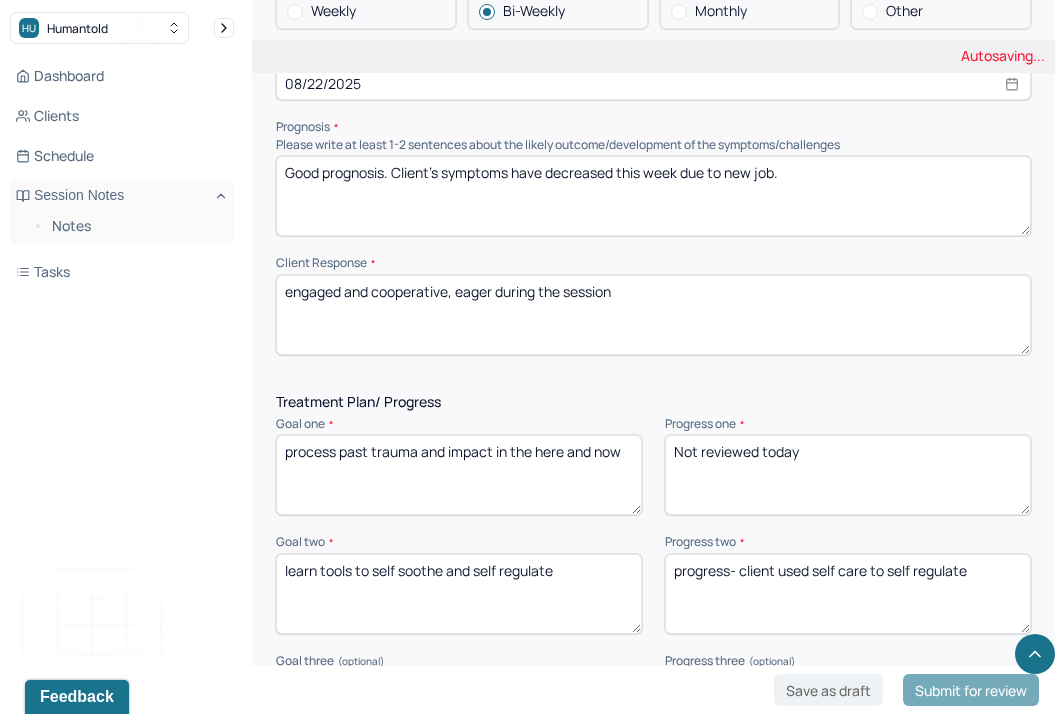 type on "Good prognosis. Client's symptoms have decreased this week due to new job." 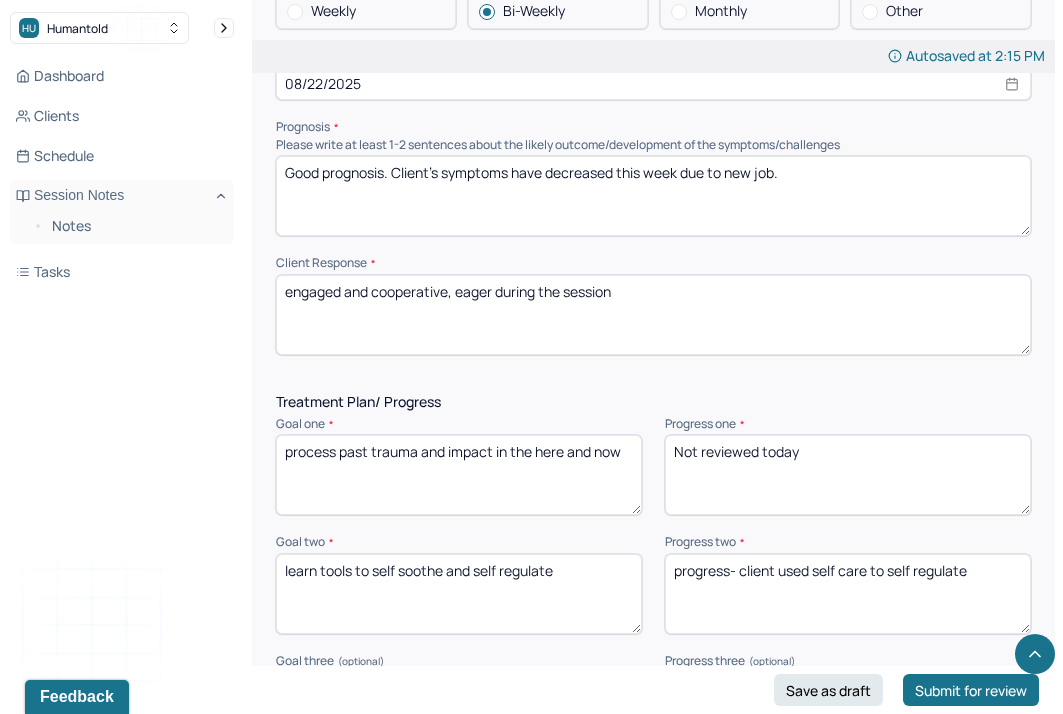 drag, startPoint x: 628, startPoint y: 293, endPoint x: 281, endPoint y: 269, distance: 347.82898 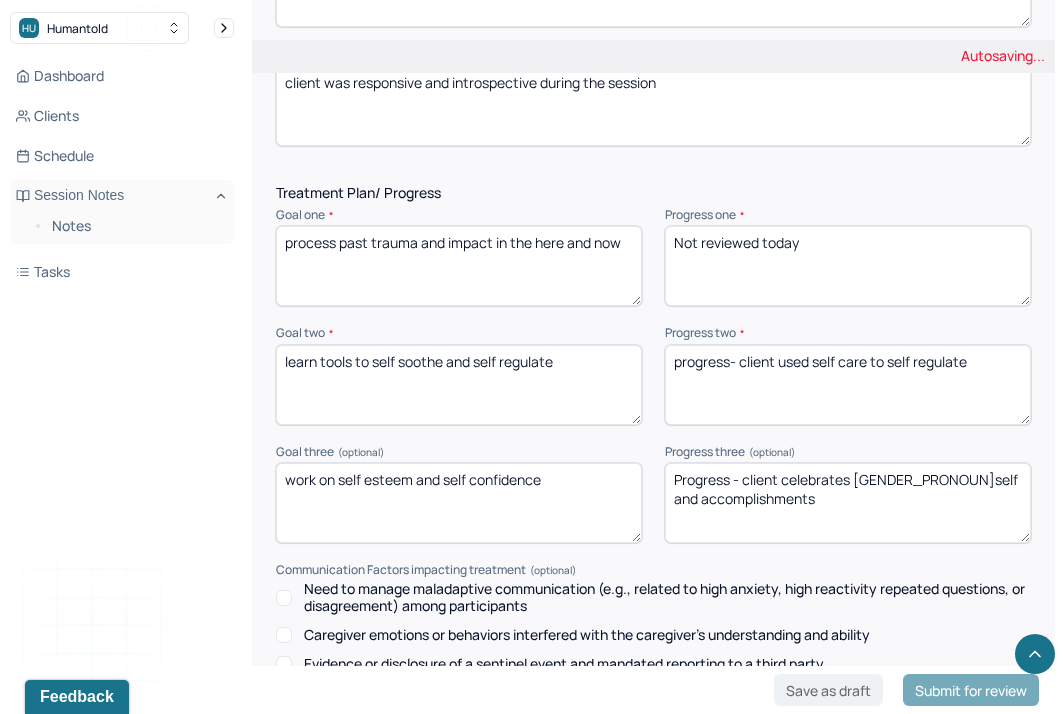 scroll, scrollTop: 2755, scrollLeft: 0, axis: vertical 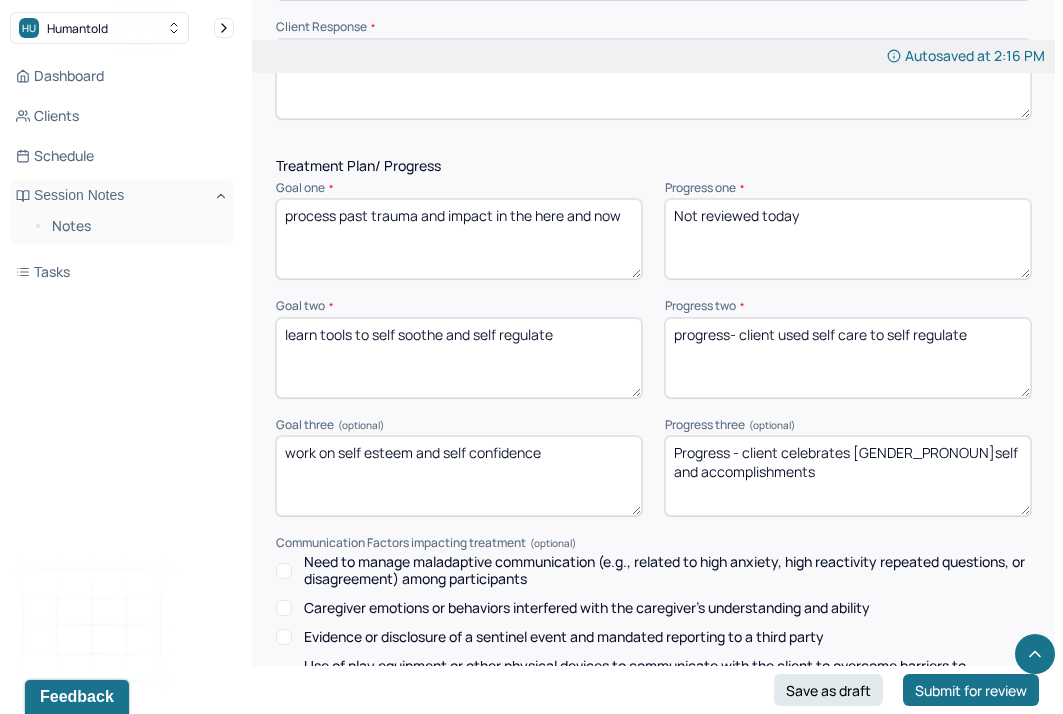 type on "client was responsive and introspective during the session" 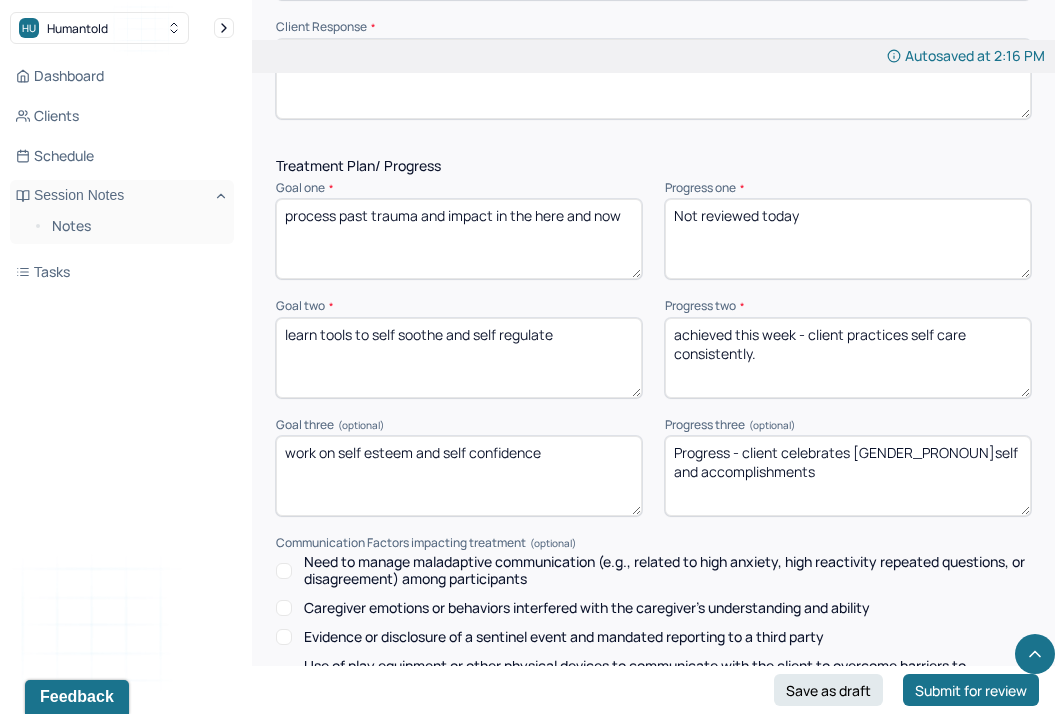 type on "achieved this week - client practices self care consistently." 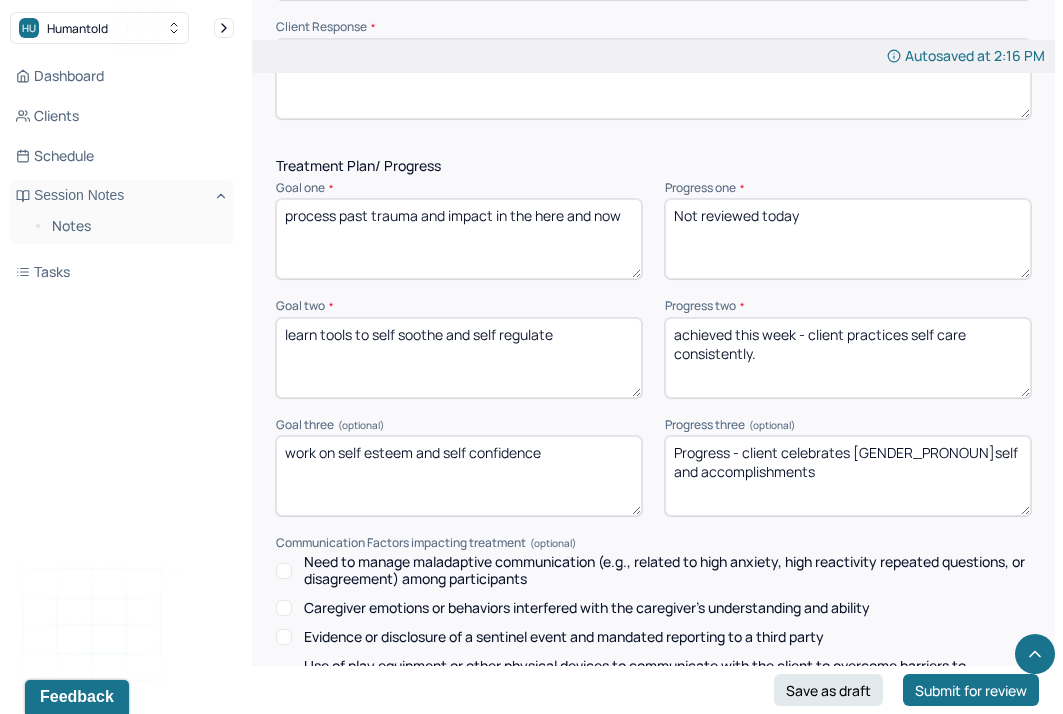 drag, startPoint x: 838, startPoint y: 463, endPoint x: 781, endPoint y: 449, distance: 58.694122 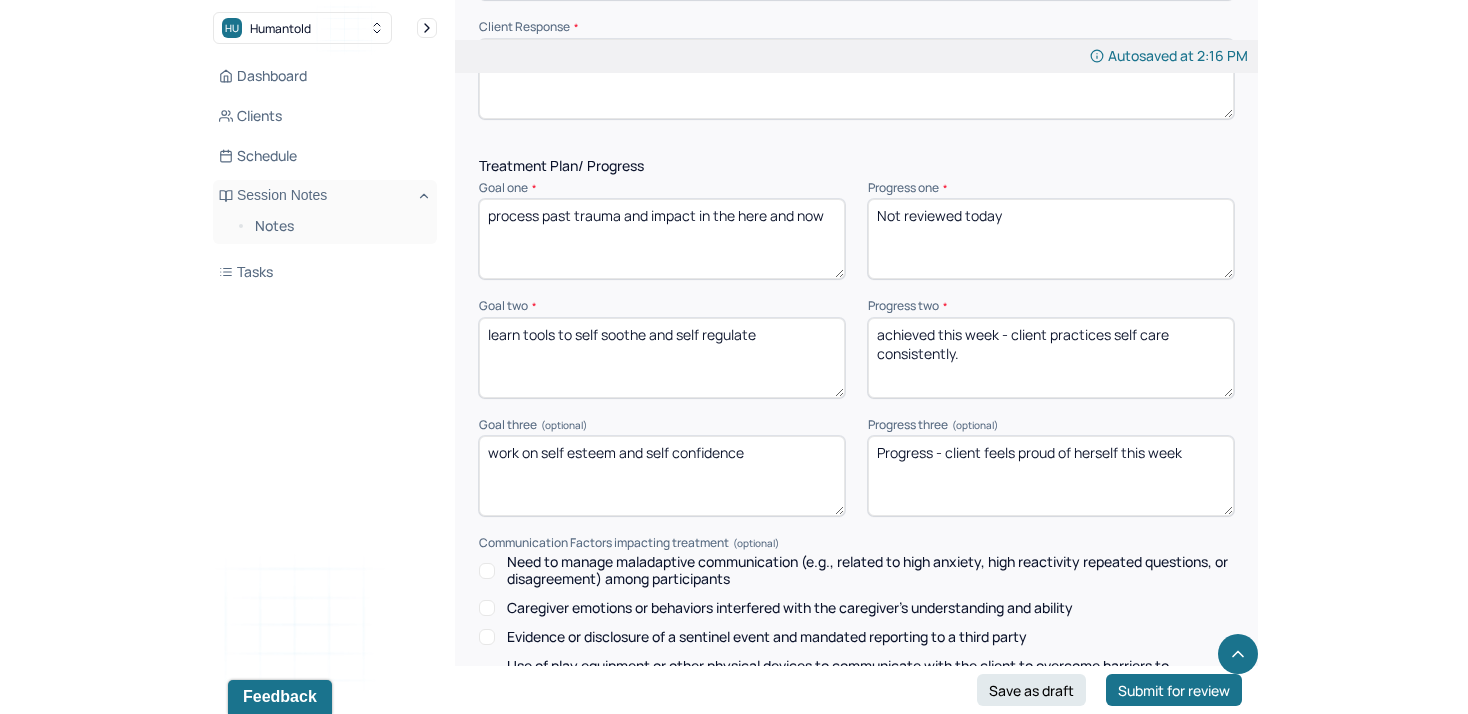 scroll, scrollTop: 3150, scrollLeft: 0, axis: vertical 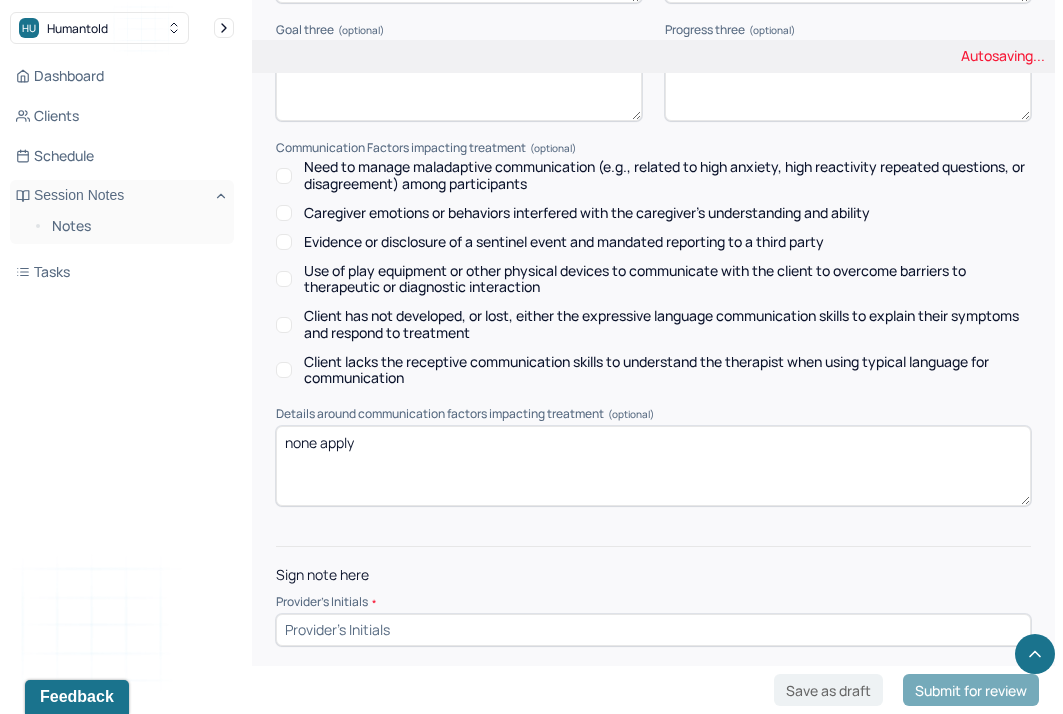type on "Progress - client feels proud of herself this week" 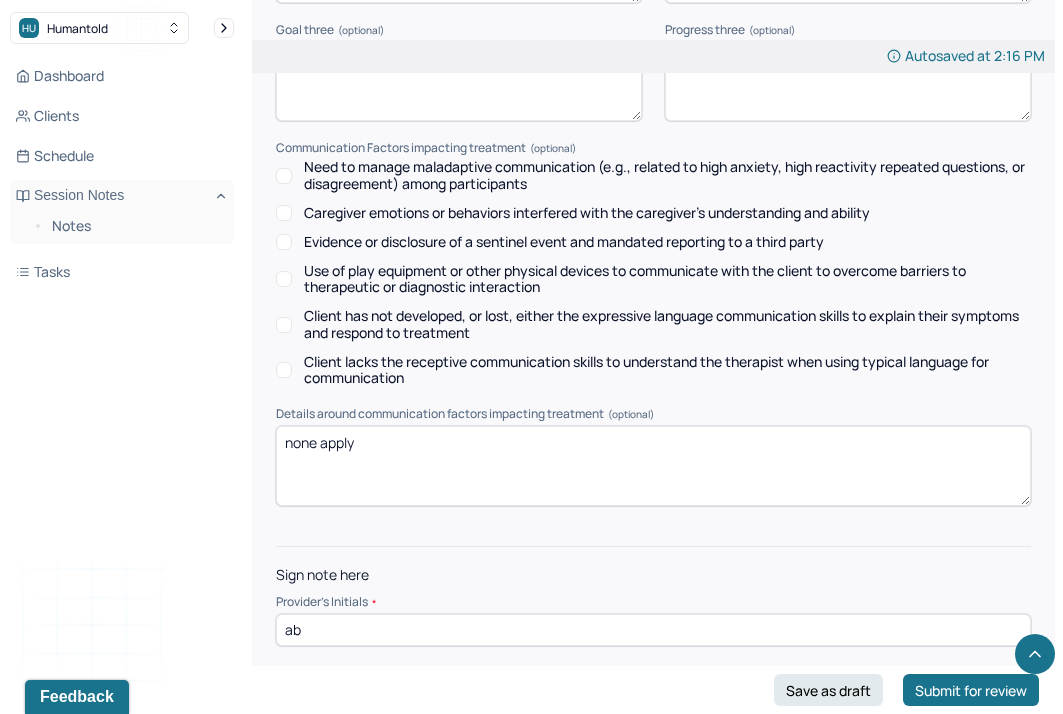 type on "ab" 